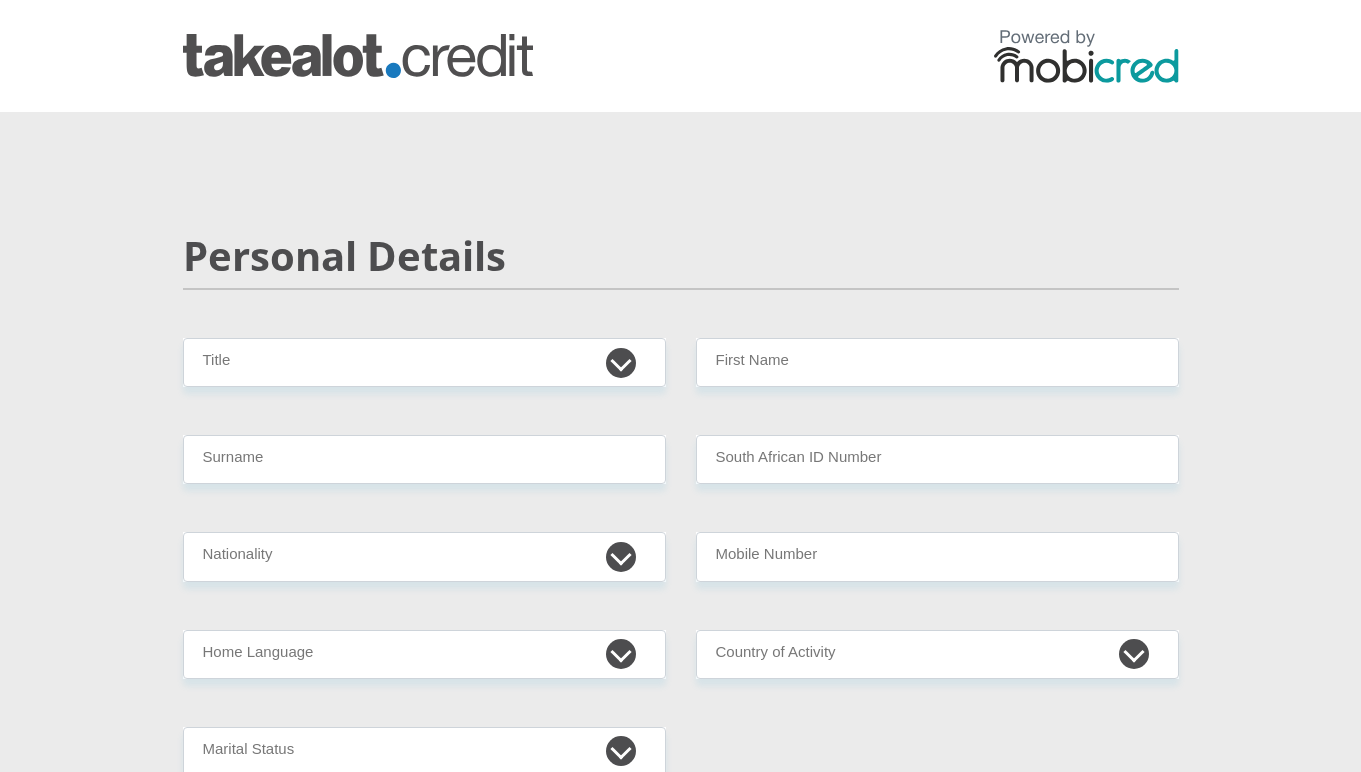 scroll, scrollTop: 0, scrollLeft: 0, axis: both 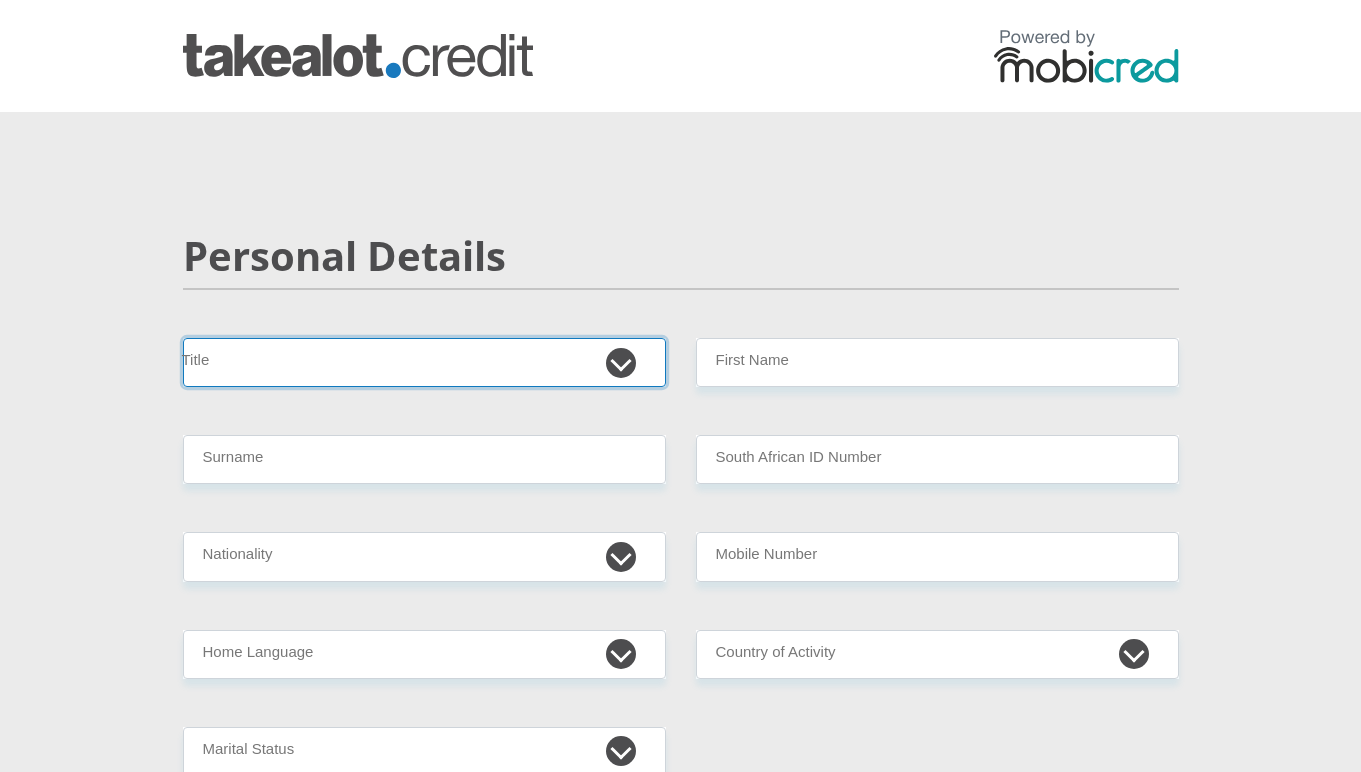 click on "Mr
Ms
Mrs
Dr
Other" at bounding box center (424, 362) 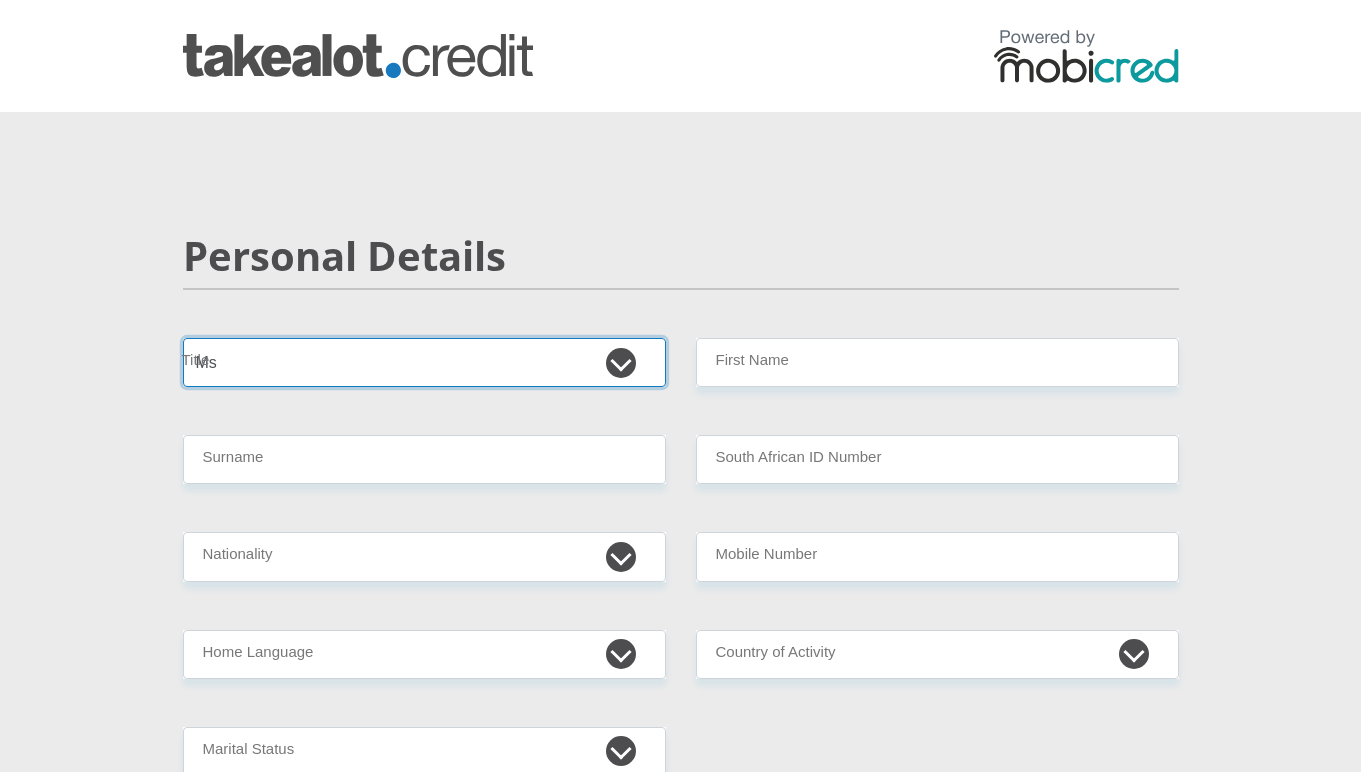 click on "Mr
Ms
Mrs
Dr
Other" at bounding box center [424, 362] 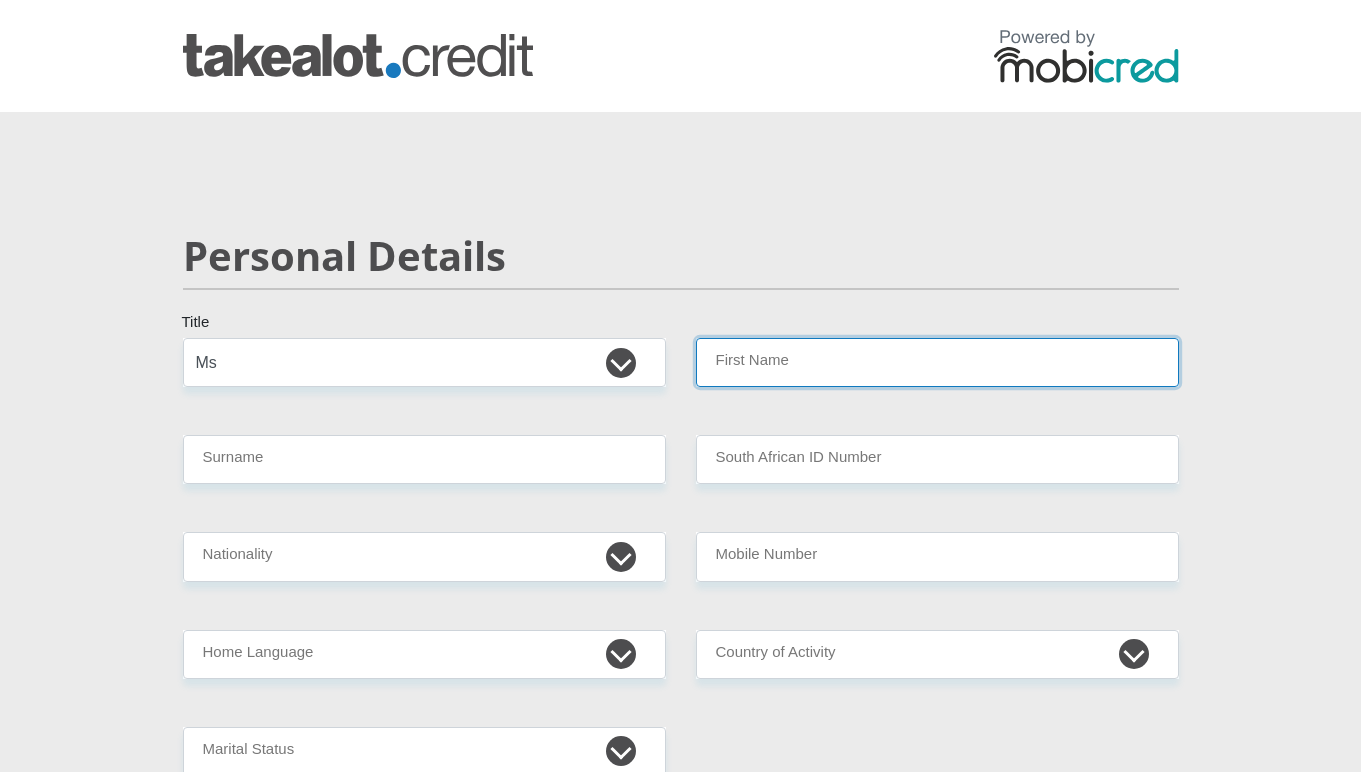 click on "First Name" at bounding box center (937, 362) 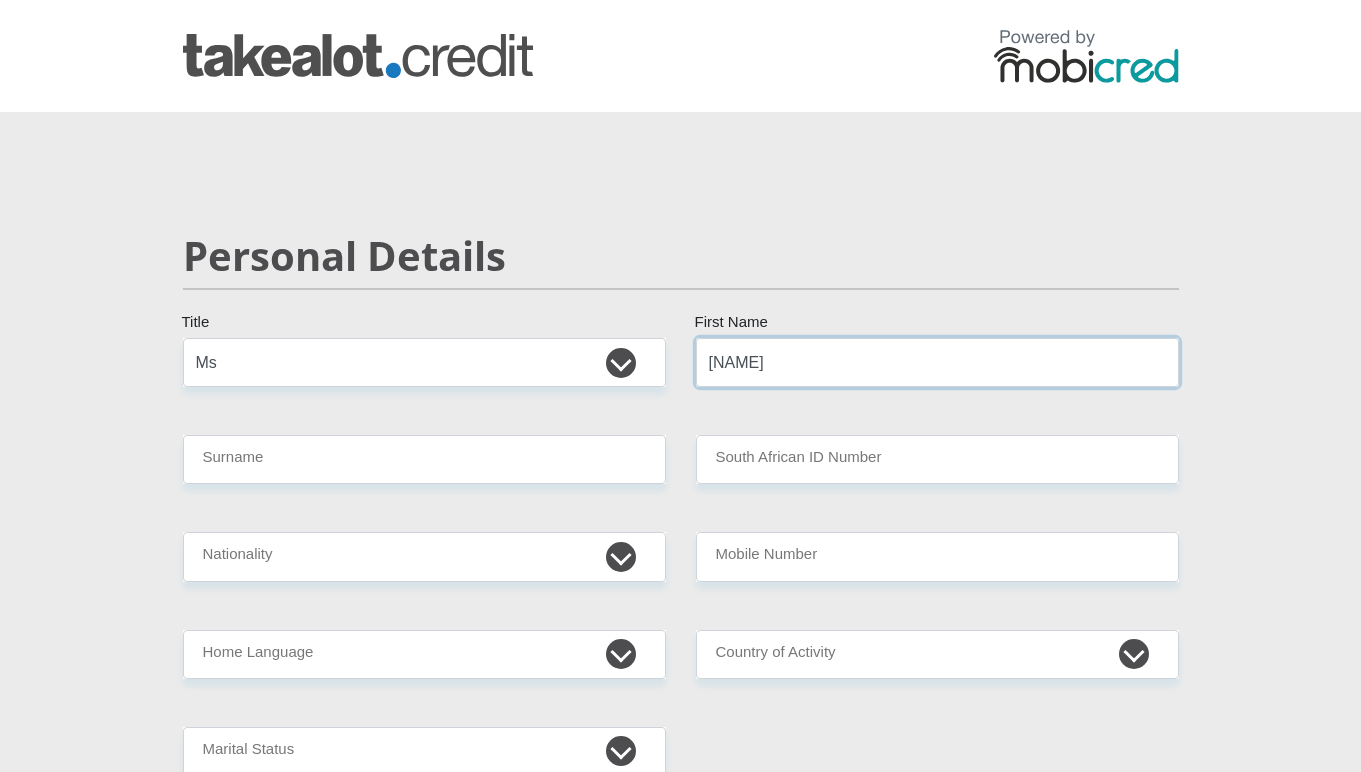 type on "maria" 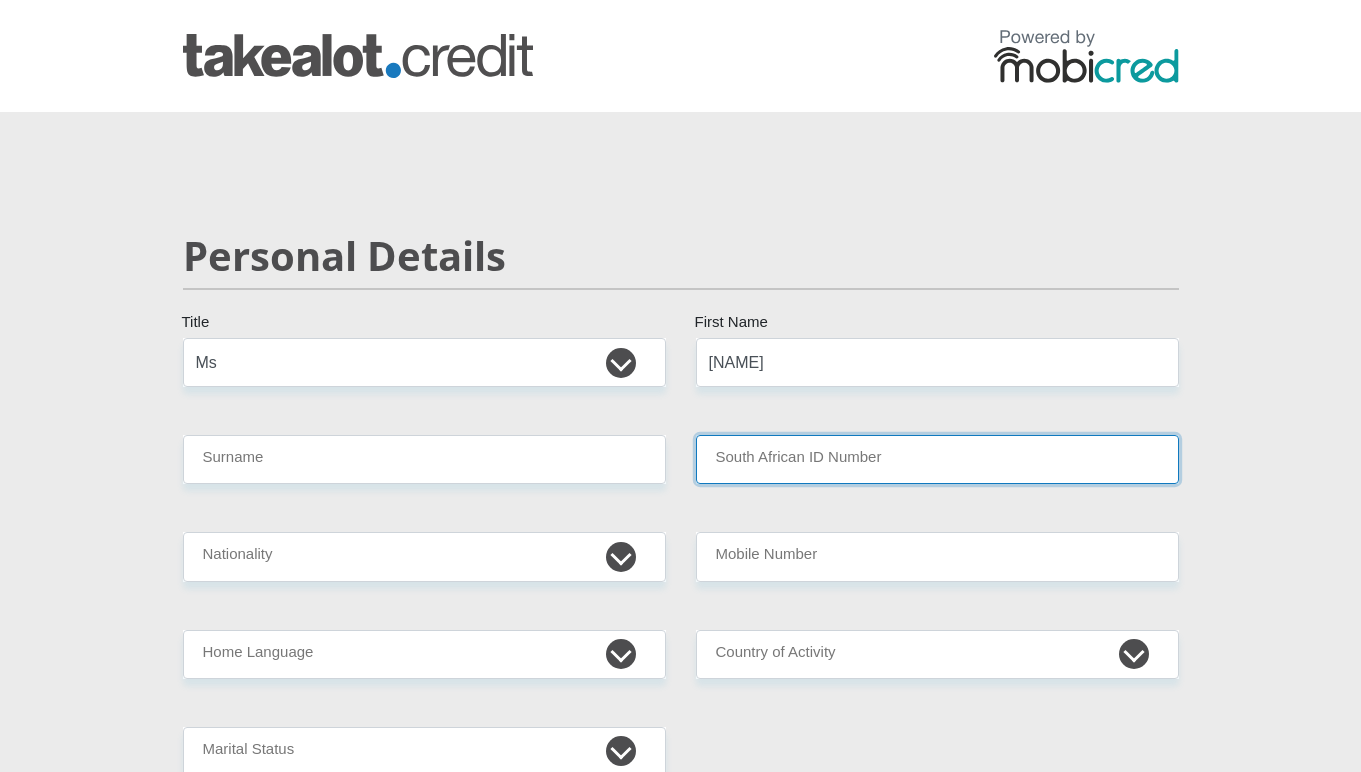 click on "South African ID Number" at bounding box center [937, 459] 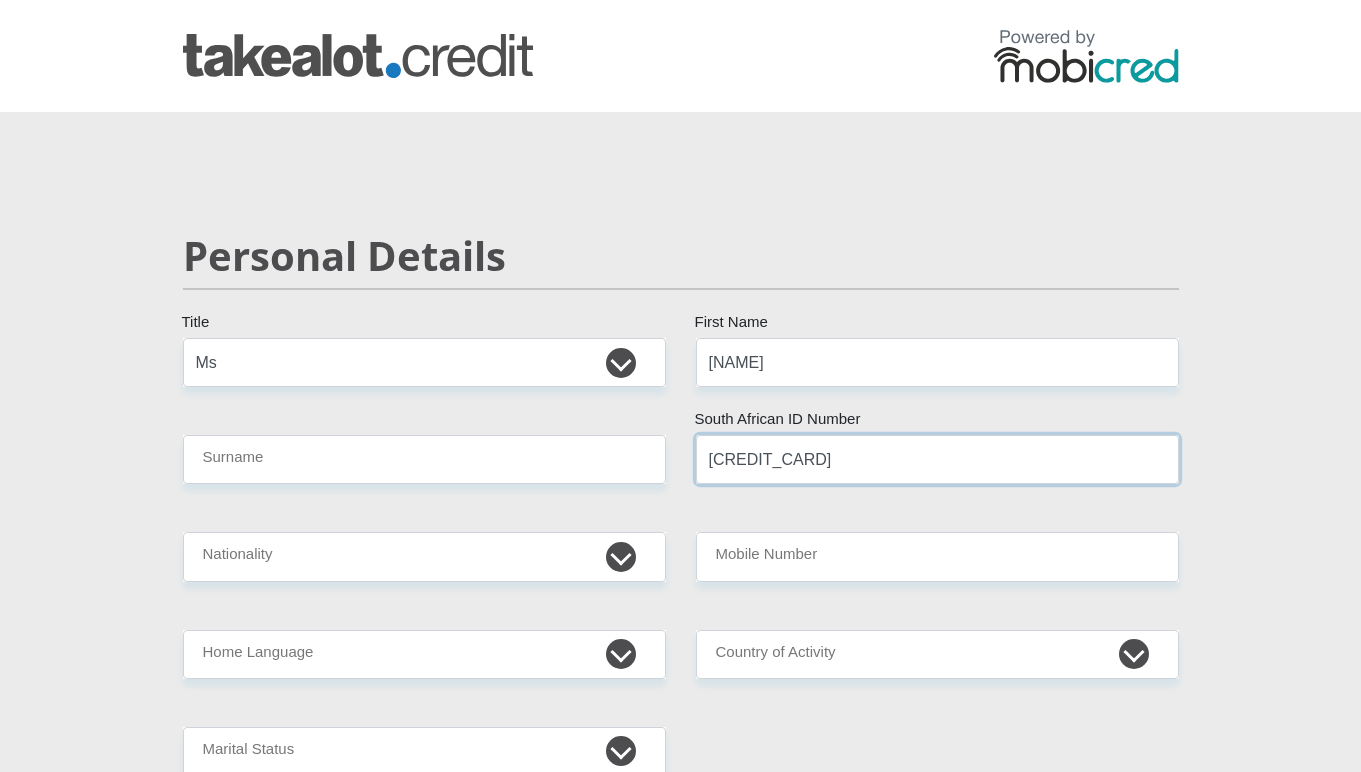 type on "8001120412085" 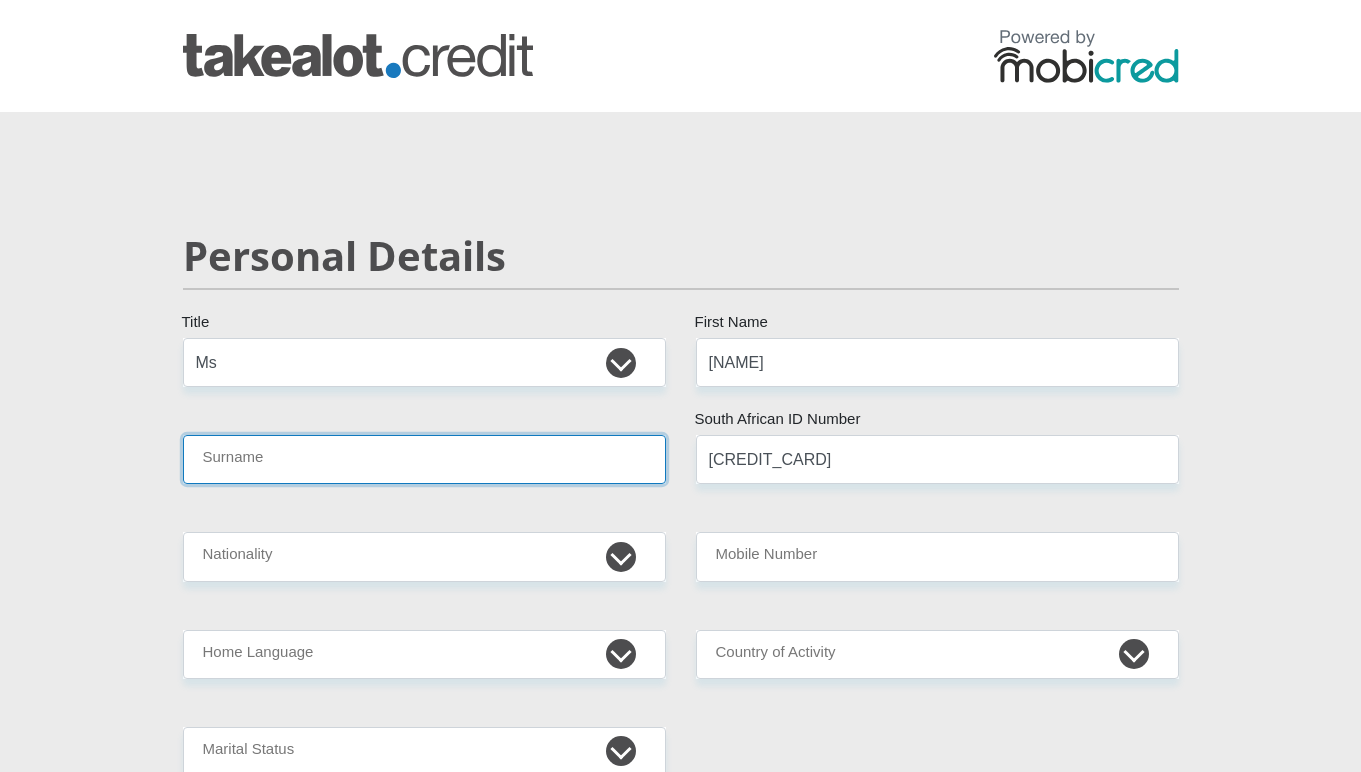 click on "Surname" at bounding box center [424, 459] 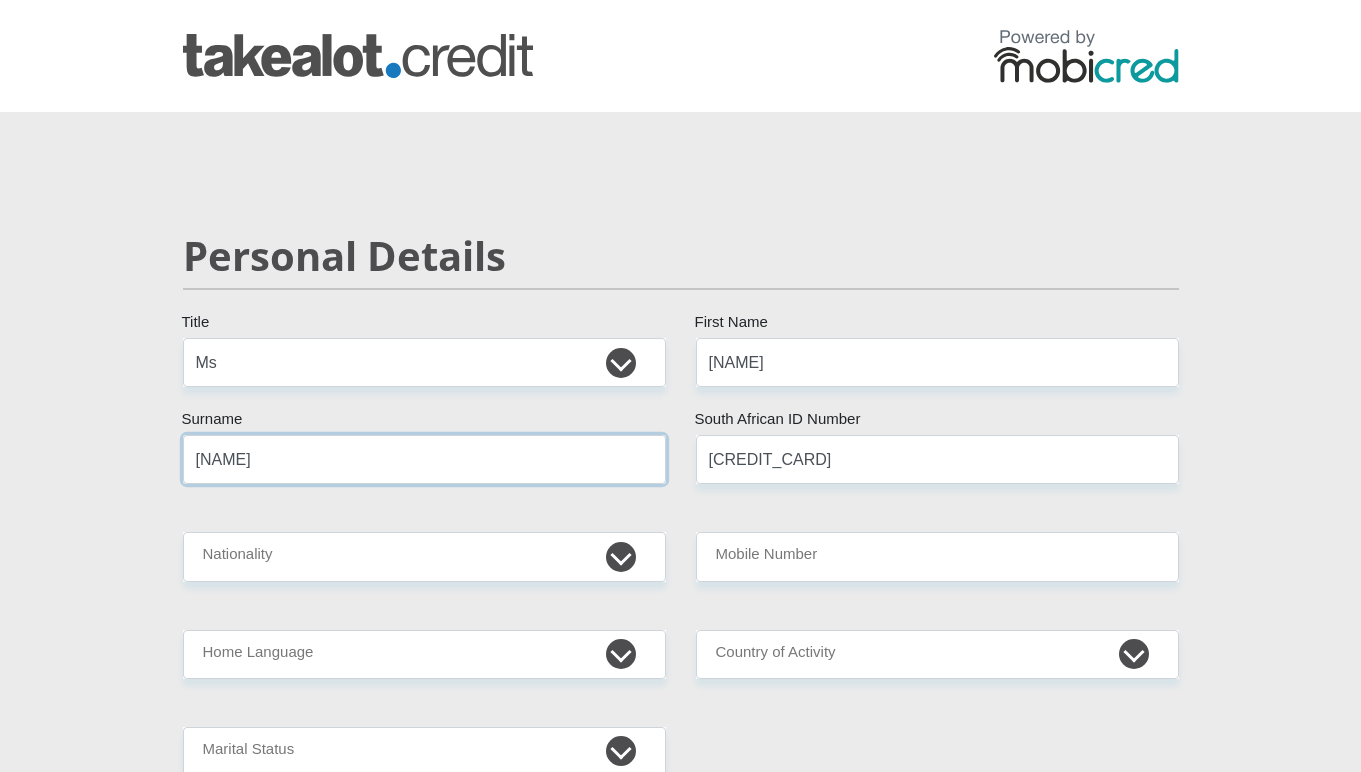 type on "musekwa" 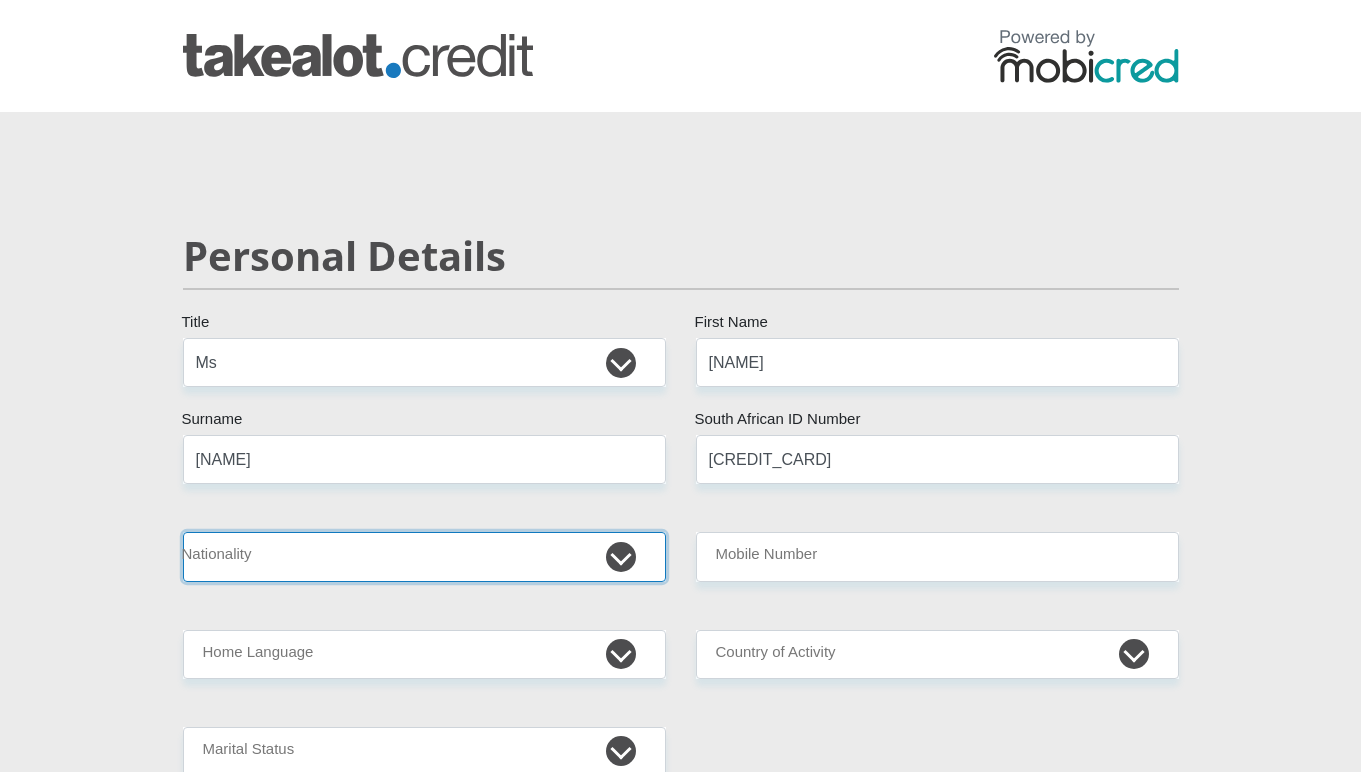 click on "South Africa
Afghanistan
Aland Islands
Albania
Algeria
America Samoa
American Virgin Islands
Andorra
Angola
Anguilla
Antarctica
Antigua and Barbuda
Argentina
Armenia
Aruba
Ascension Island
Australia
Austria
Azerbaijan
Bahamas
Bahrain
Bangladesh
Barbados
Chad" at bounding box center (424, 556) 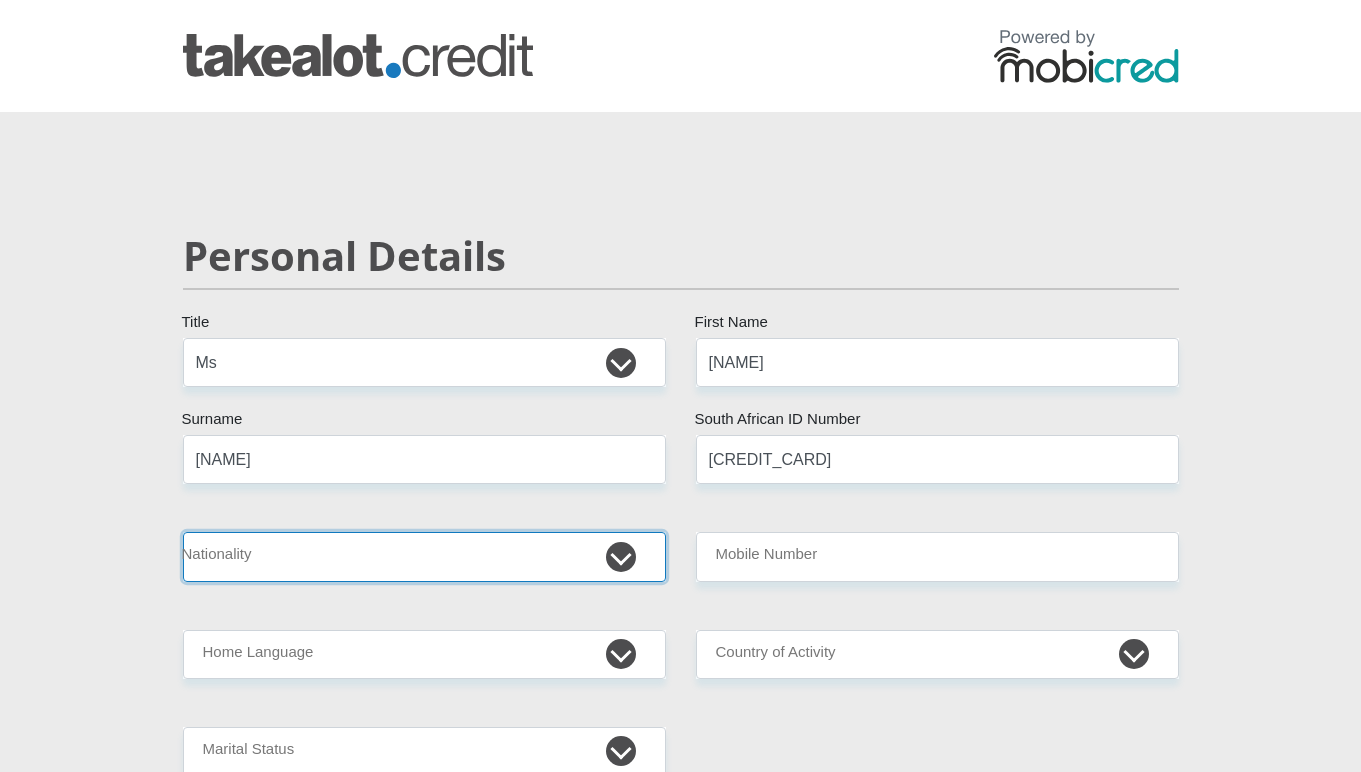 select on "ZAF" 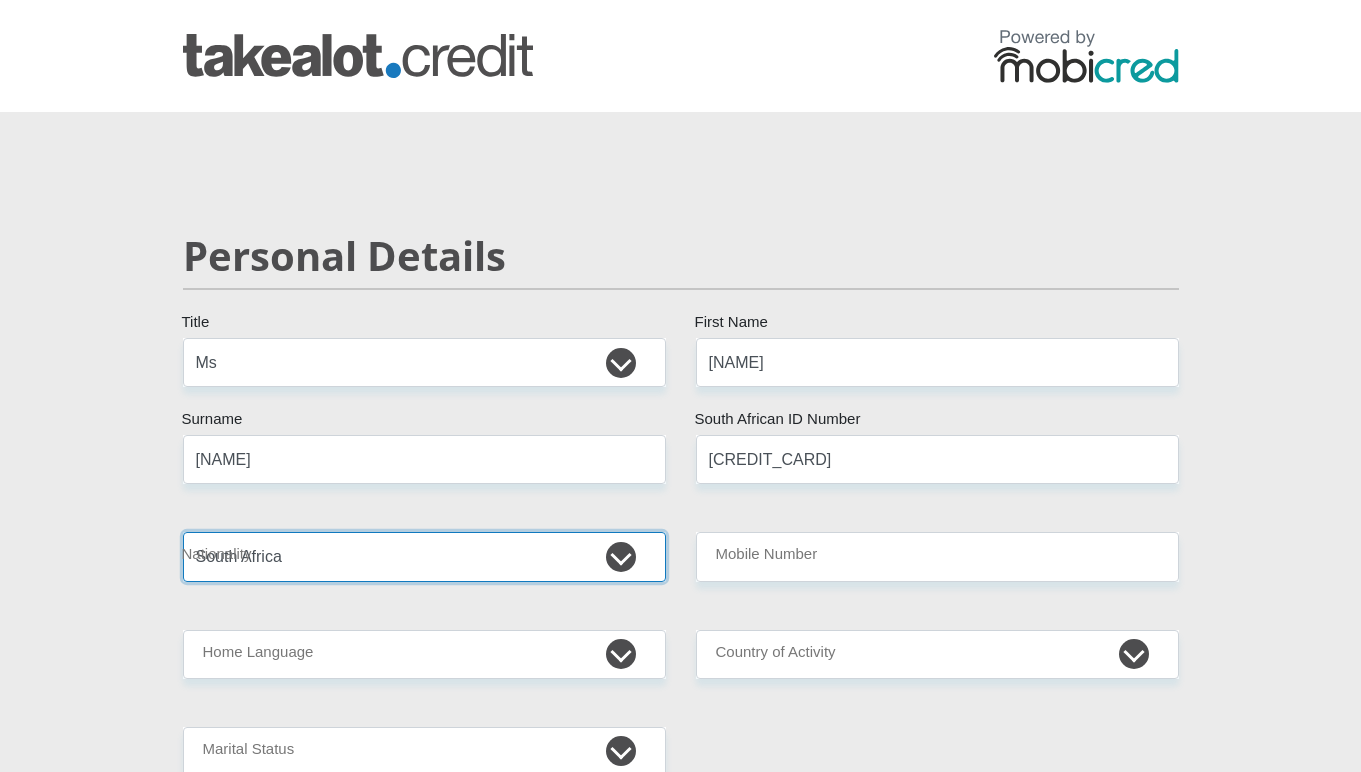 click on "South Africa
Afghanistan
Aland Islands
Albania
Algeria
America Samoa
American Virgin Islands
Andorra
Angola
Anguilla
Antarctica
Antigua and Barbuda
Argentina
Armenia
Aruba
Ascension Island
Australia
Austria
Azerbaijan
Bahamas
Bahrain
Bangladesh
Barbados
Chad" at bounding box center (424, 556) 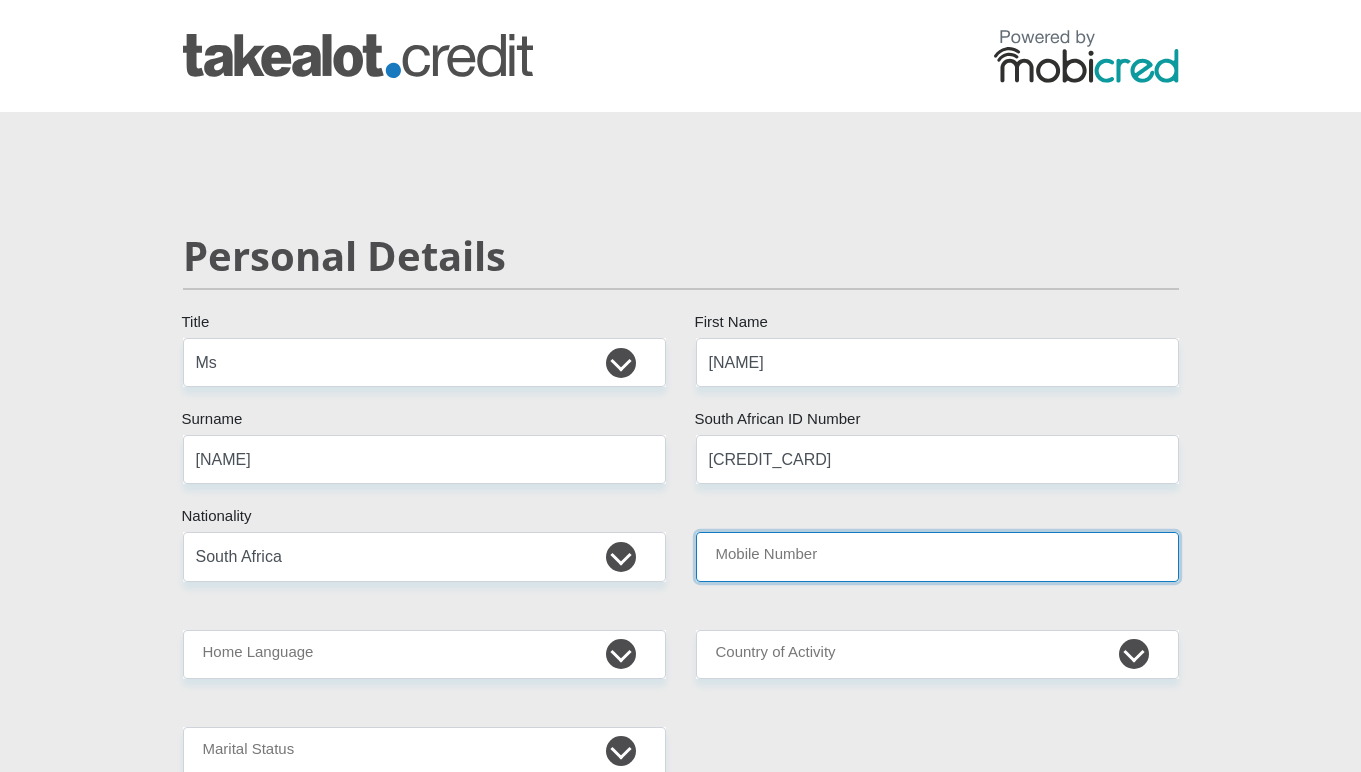 click on "Mobile Number" at bounding box center [937, 556] 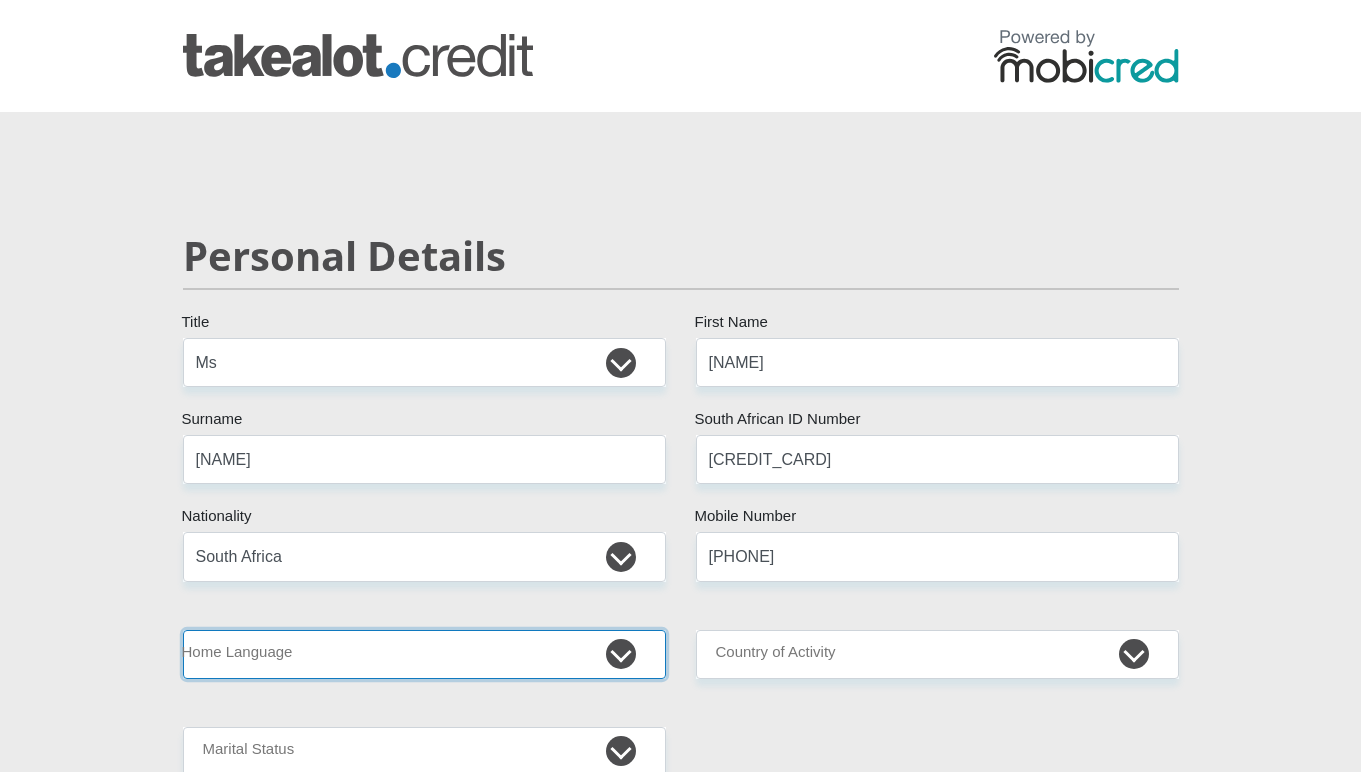 click on "Afrikaans
English
Sepedi
South Ndebele
Southern Sotho
Swati
Tsonga
Tswana
Venda
Xhosa
Zulu
Other" at bounding box center (424, 654) 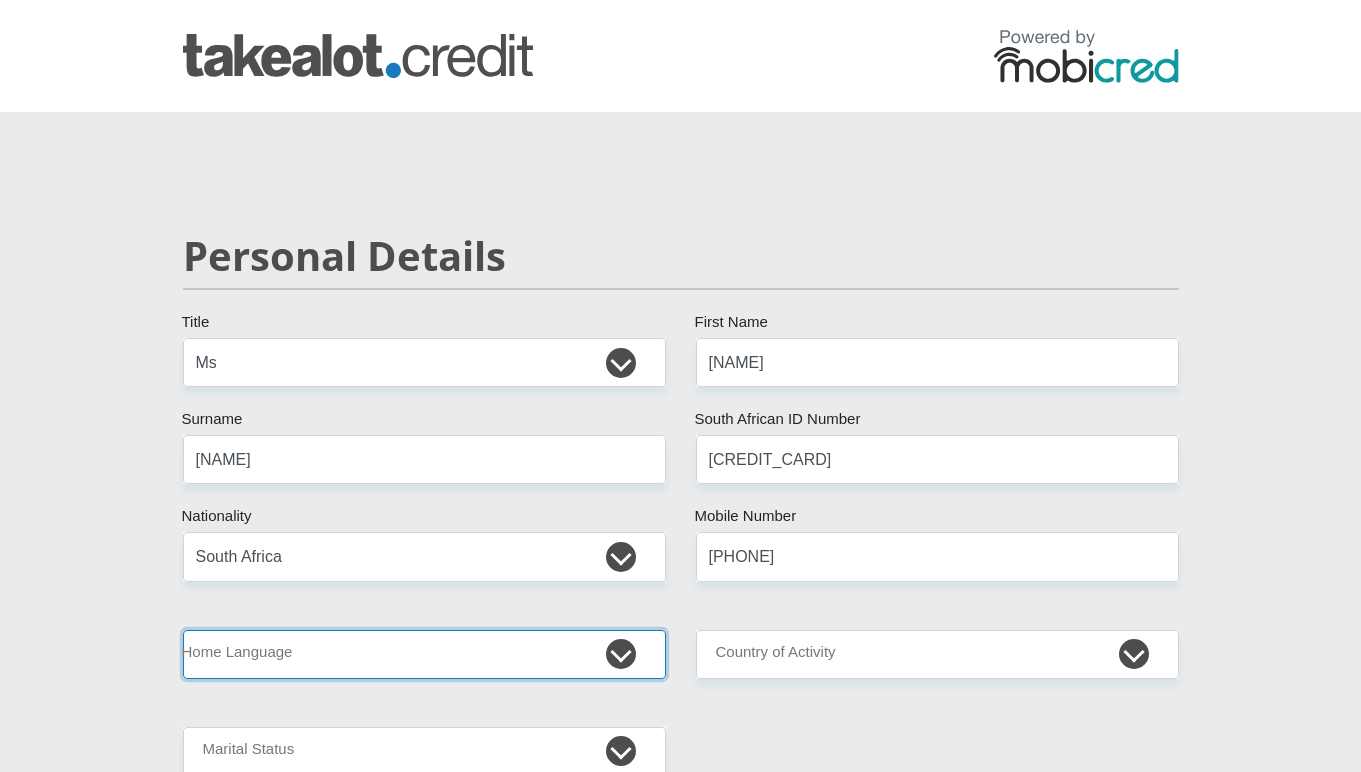 select on "nso" 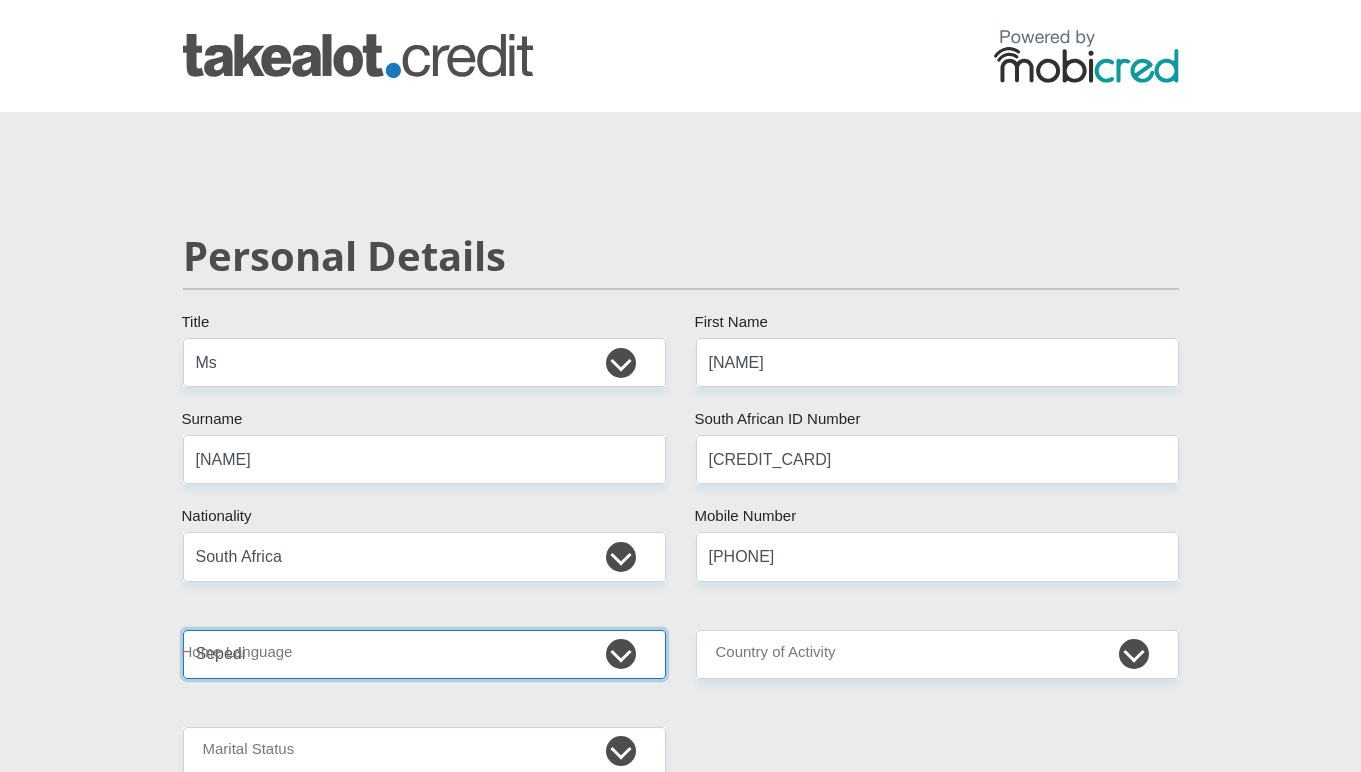 click on "Afrikaans
English
Sepedi
South Ndebele
Southern Sotho
Swati
Tsonga
Tswana
Venda
Xhosa
Zulu
Other" at bounding box center [424, 654] 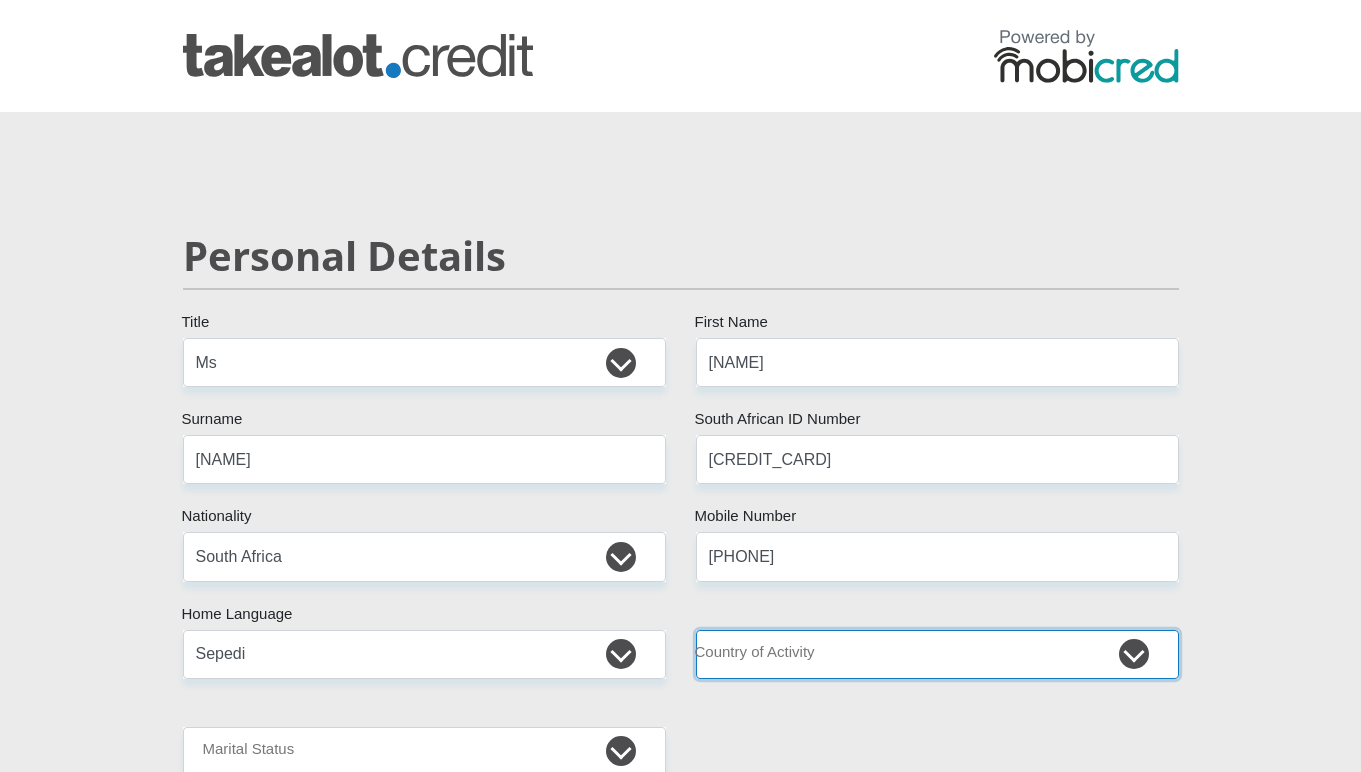 click on "South Africa
Afghanistan
Aland Islands
Albania
Algeria
America Samoa
American Virgin Islands
Andorra
Angola
Anguilla
Antarctica
Antigua and Barbuda
Argentina
Armenia
Aruba
Ascension Island
Australia
Austria
Azerbaijan
Chad" at bounding box center (937, 654) 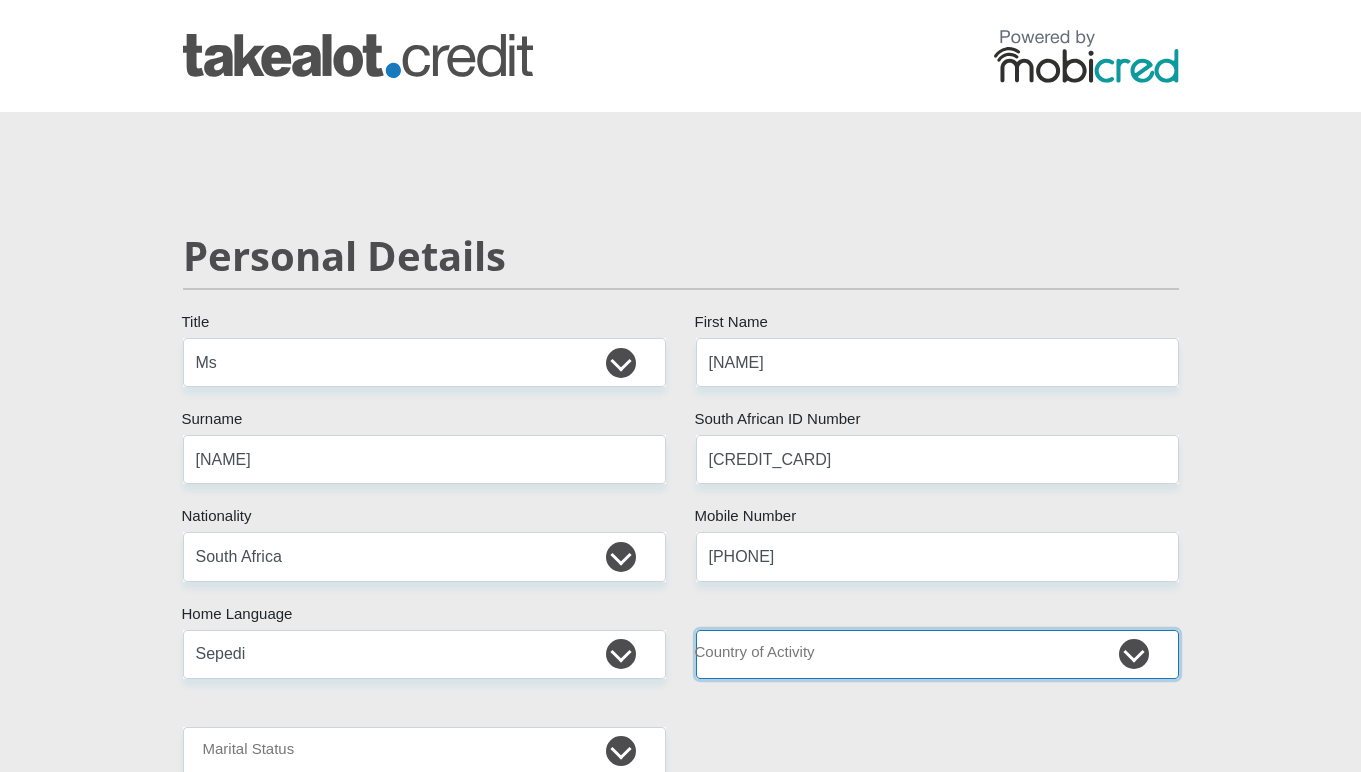 select on "ZAF" 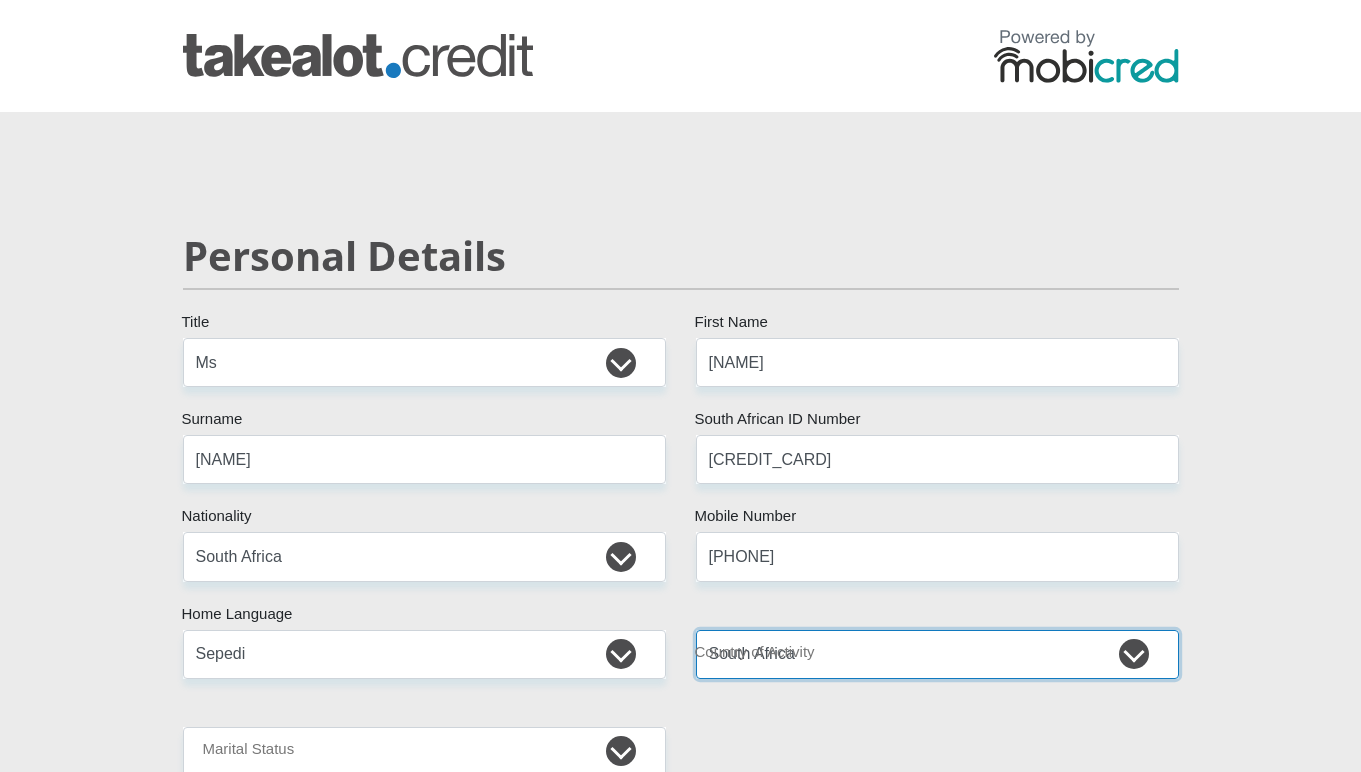 click on "South Africa
Afghanistan
Aland Islands
Albania
Algeria
America Samoa
American Virgin Islands
Andorra
Angola
Anguilla
Antarctica
Antigua and Barbuda
Argentina
Armenia
Aruba
Ascension Island
Australia
Austria
Azerbaijan
Chad" at bounding box center (937, 654) 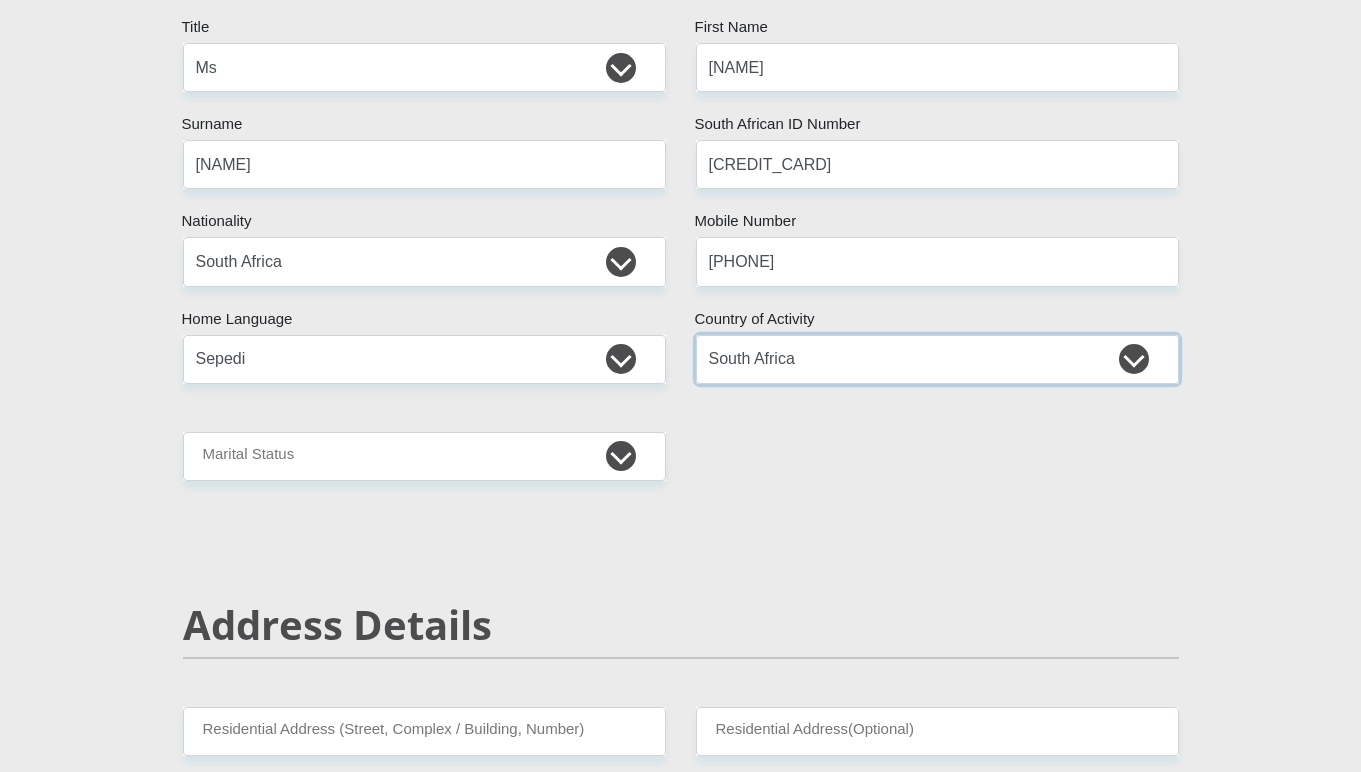 scroll, scrollTop: 300, scrollLeft: 0, axis: vertical 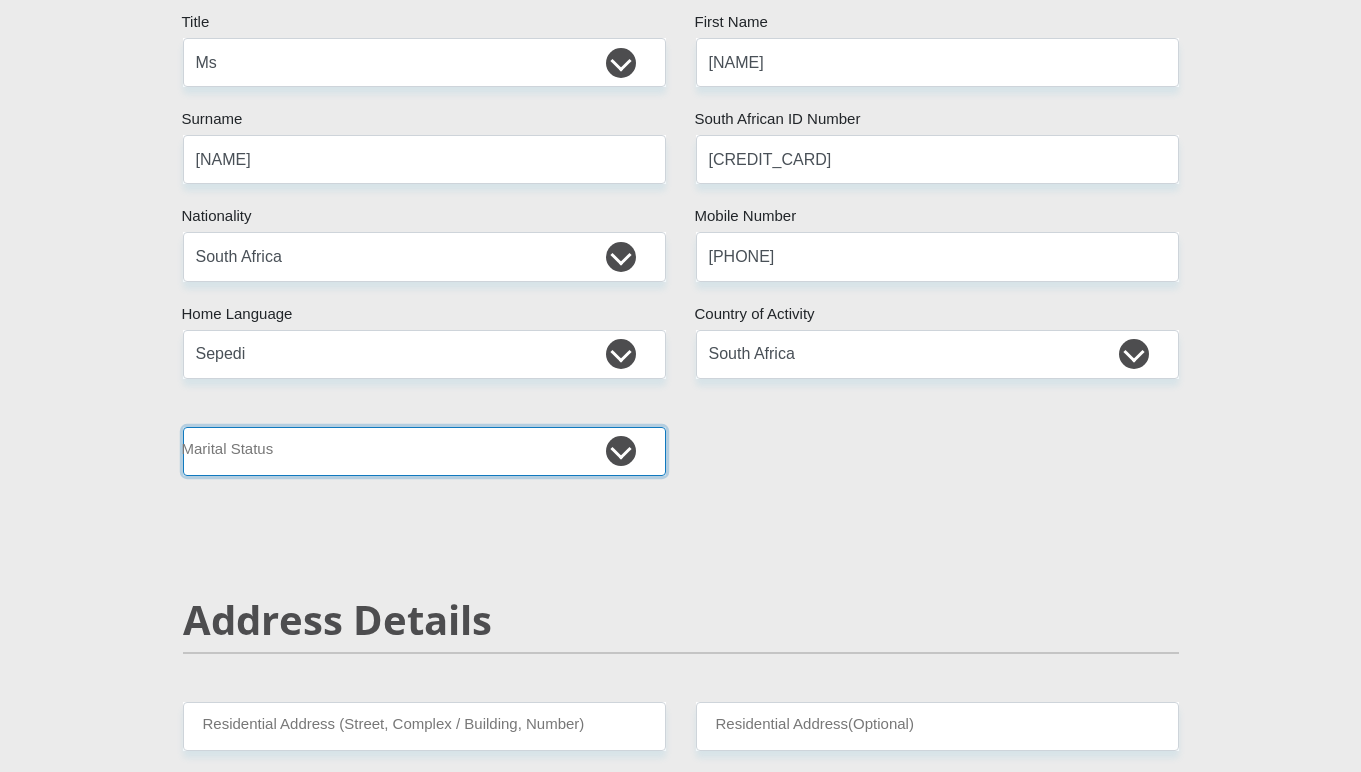 click on "Married ANC
Single
Divorced
Widowed
Married COP or Customary Law" at bounding box center [424, 451] 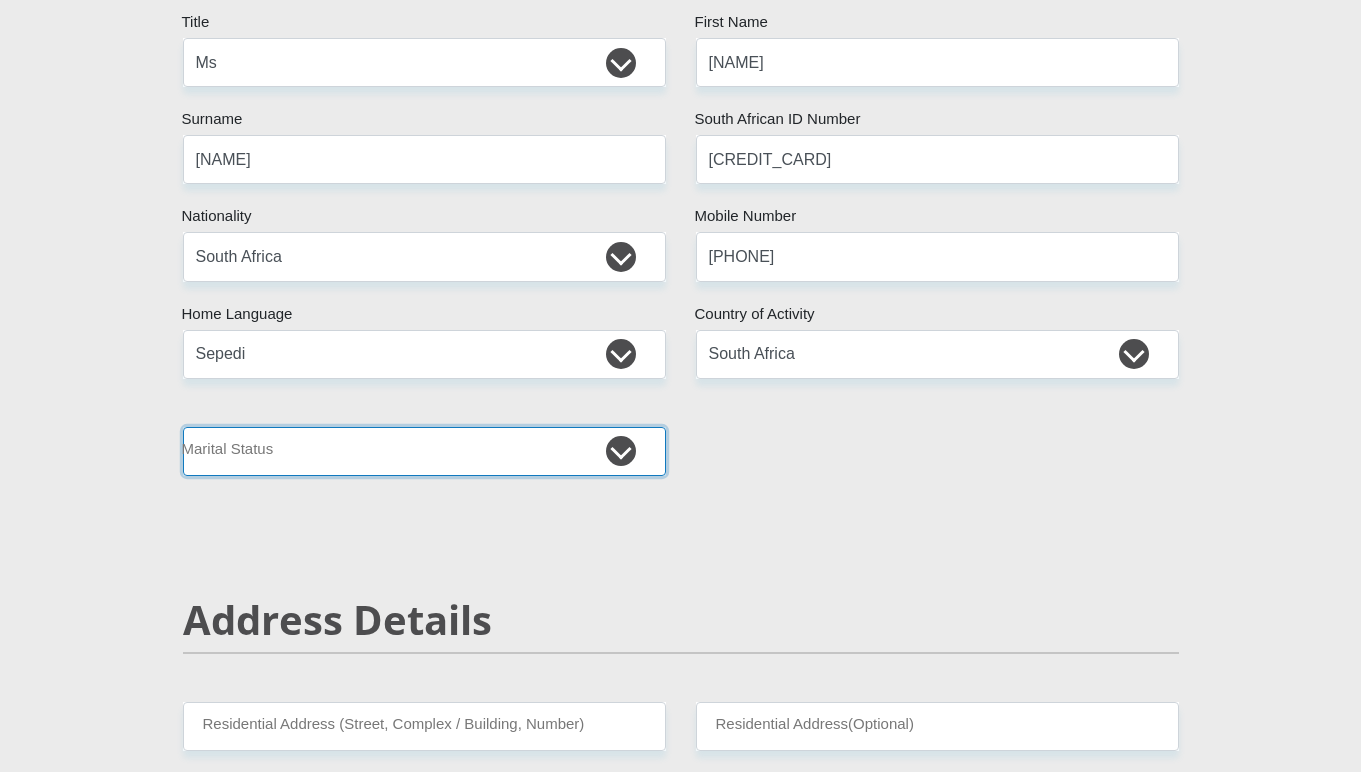 select on "2" 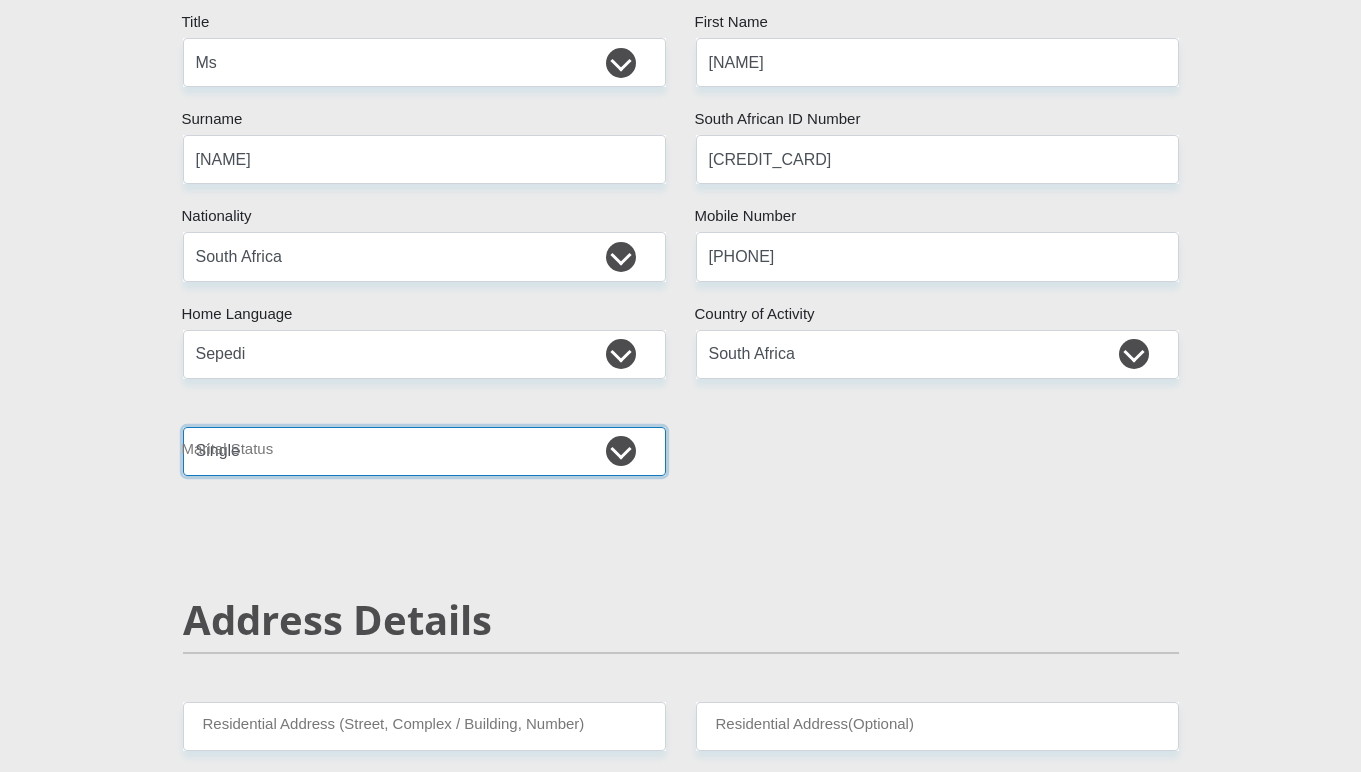click on "Married ANC
Single
Divorced
Widowed
Married COP or Customary Law" at bounding box center (424, 451) 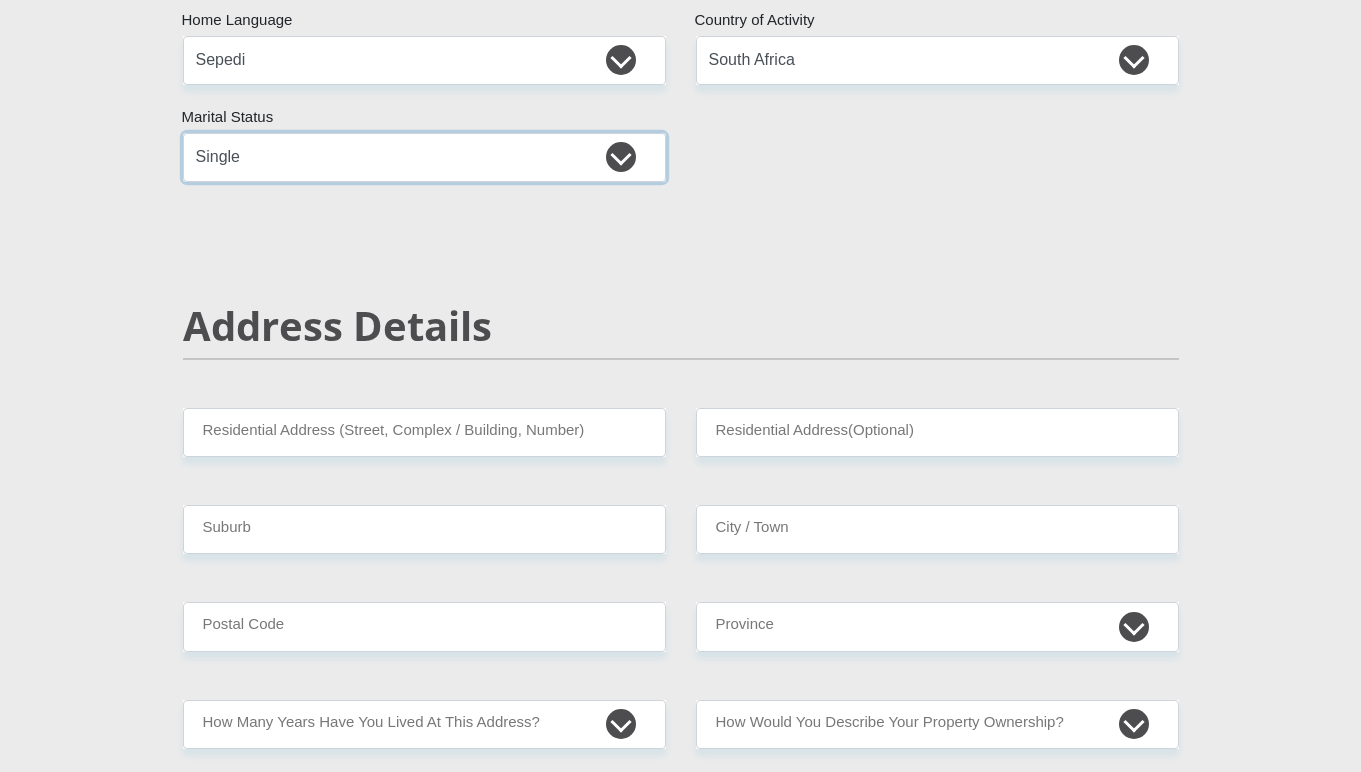 scroll, scrollTop: 600, scrollLeft: 0, axis: vertical 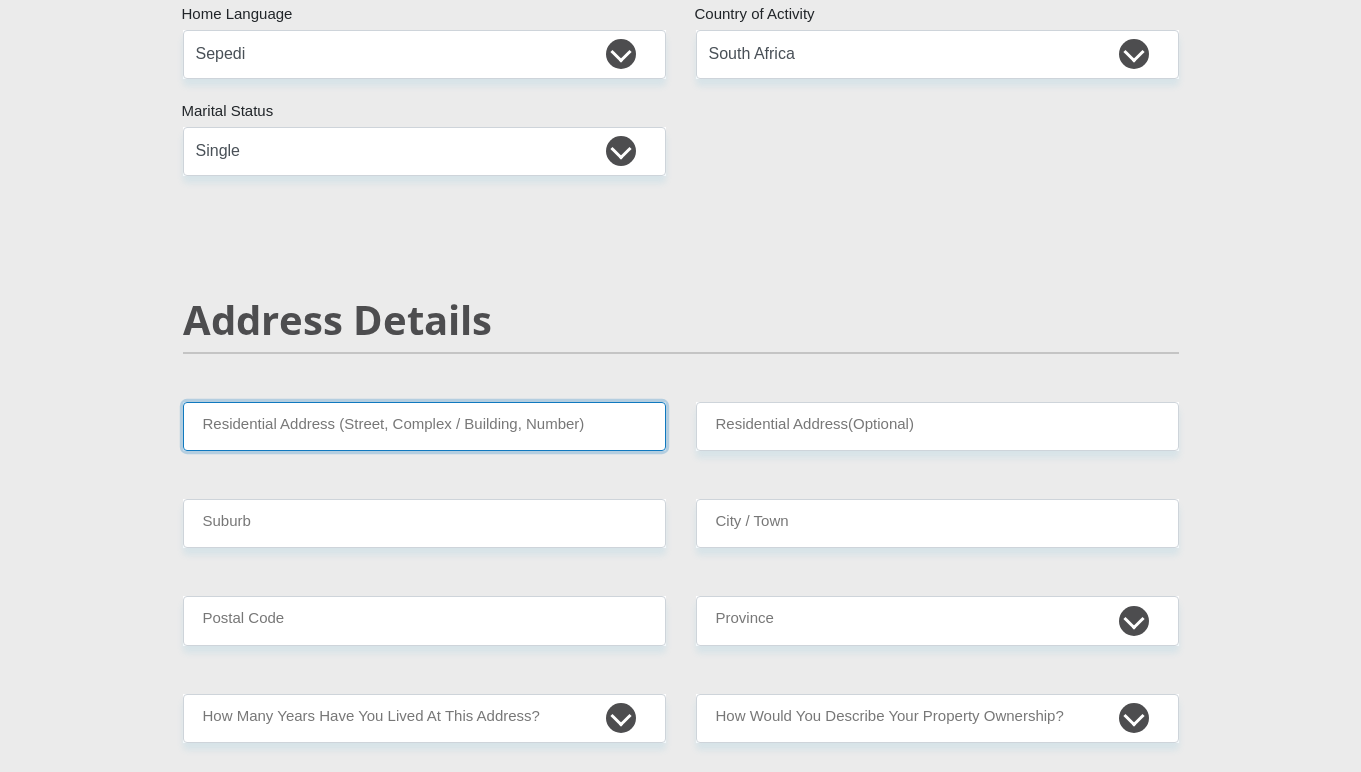 click on "Residential Address (Street, Complex / Building, Number)" at bounding box center (424, 426) 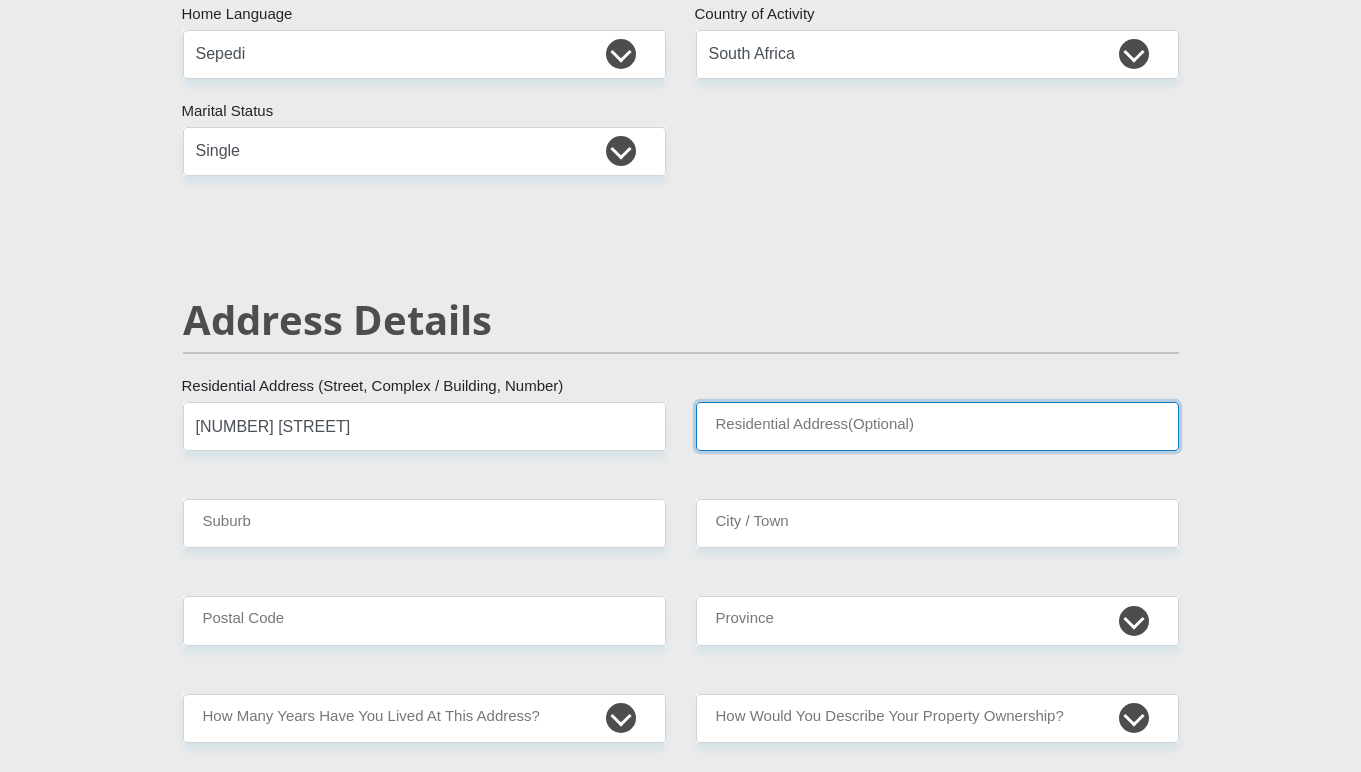 click on "Residential Address(Optional)" at bounding box center [937, 426] 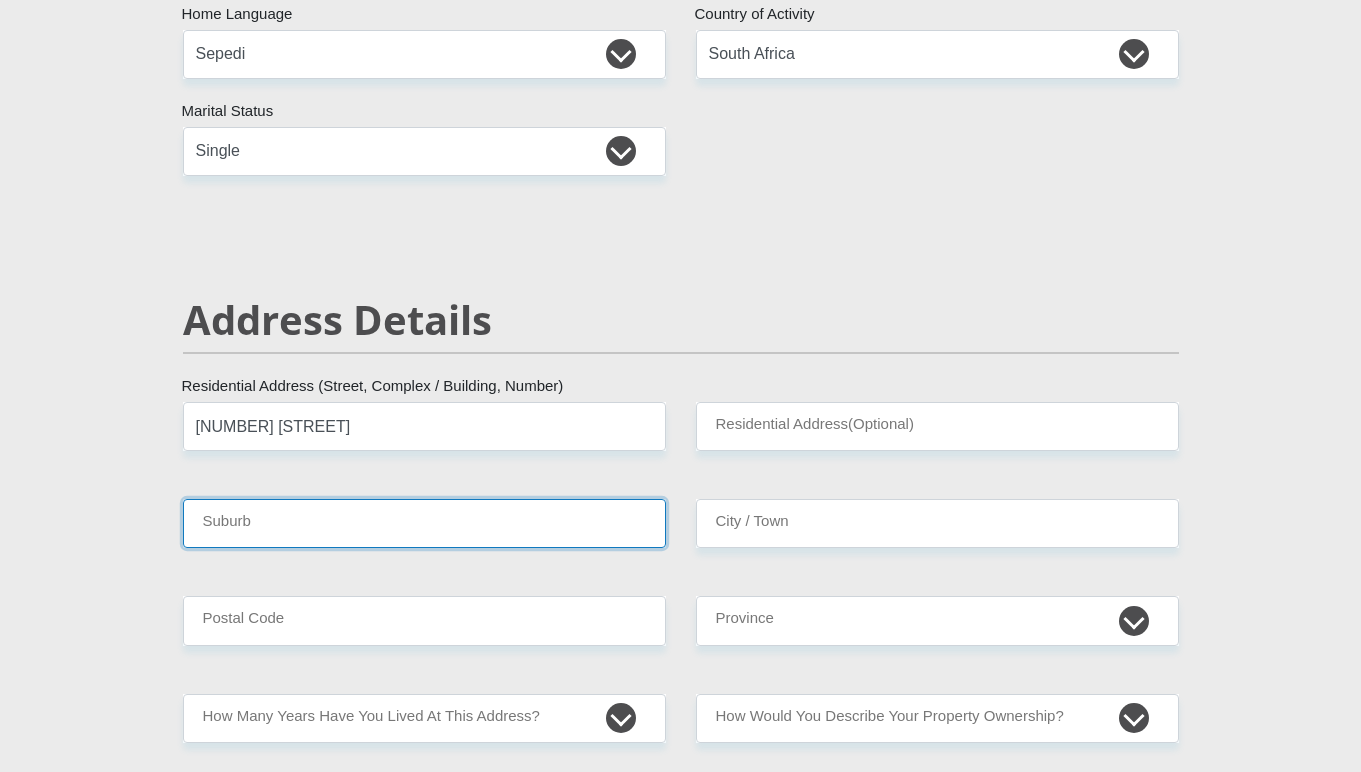 click on "Suburb" at bounding box center [424, 523] 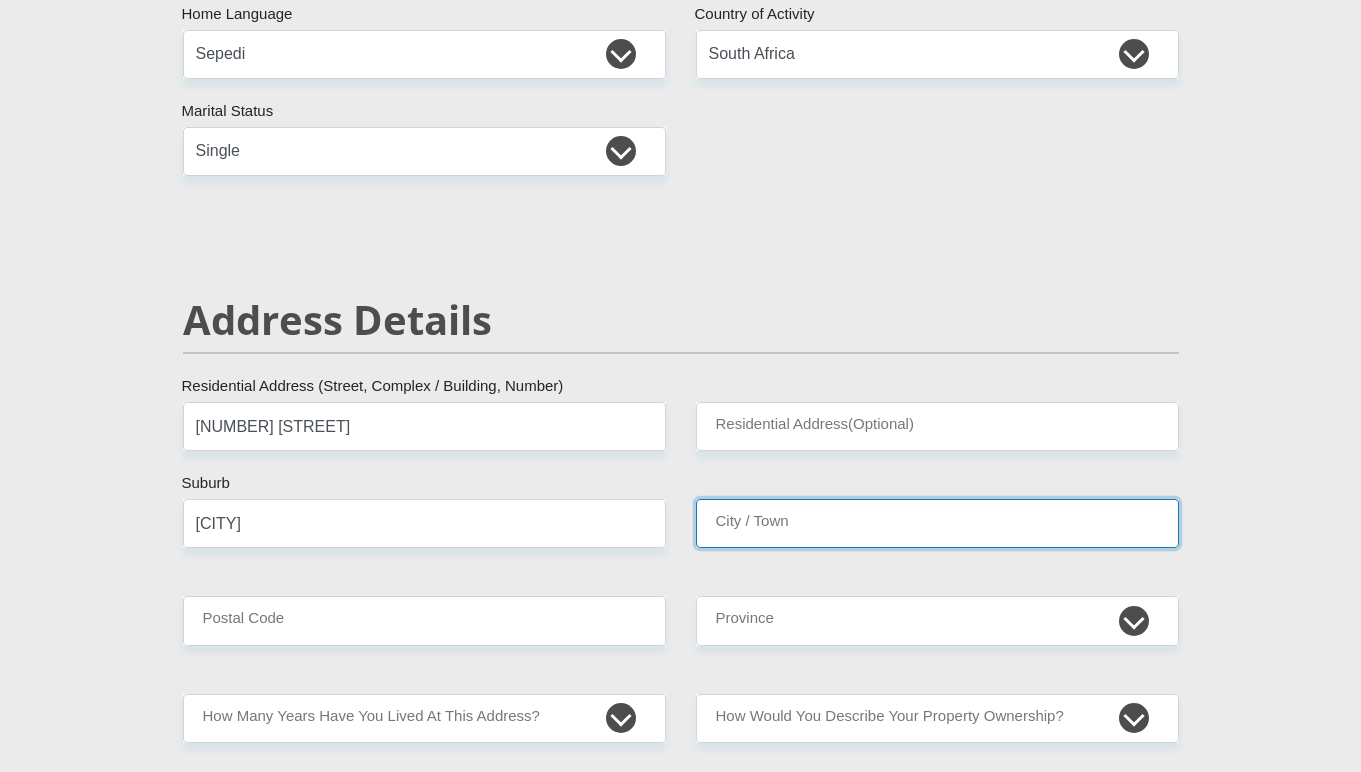 click on "City / Town" at bounding box center (937, 523) 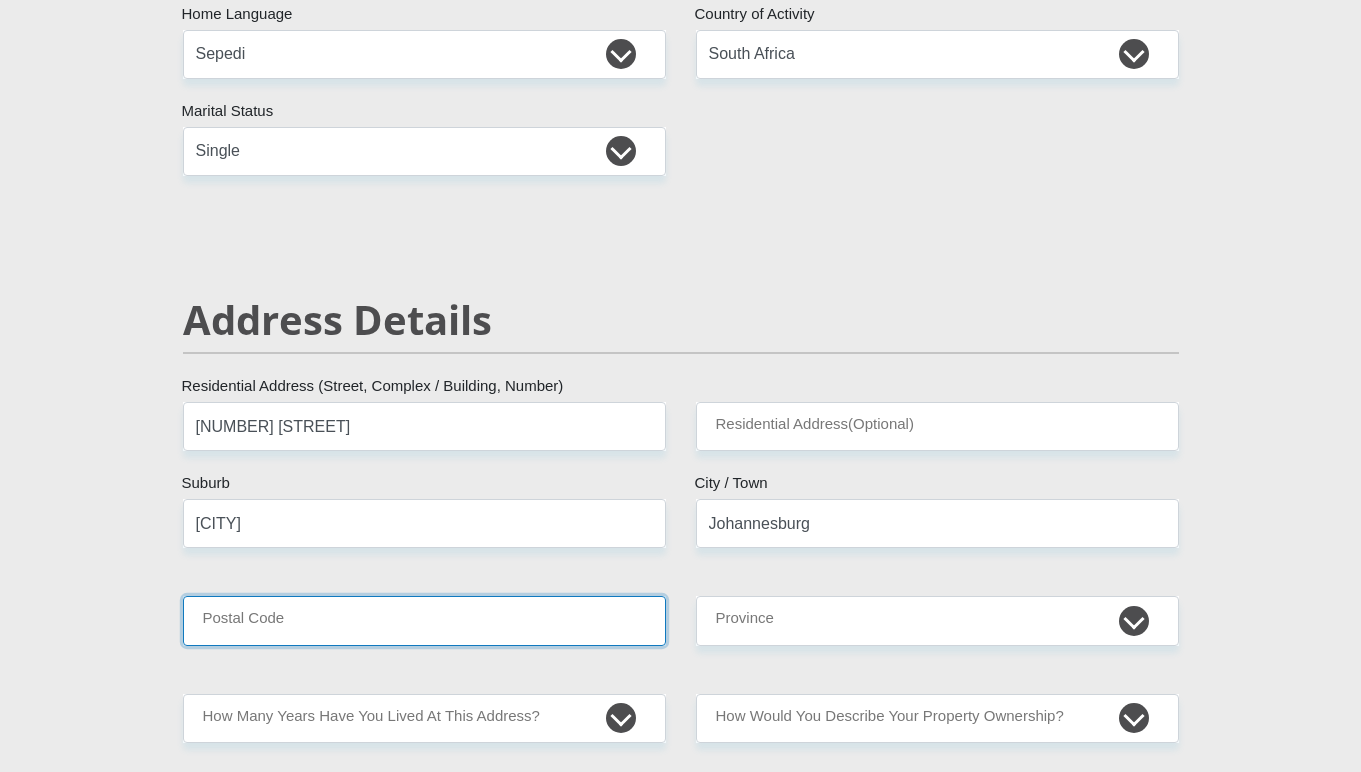 click on "Postal Code" at bounding box center (424, 620) 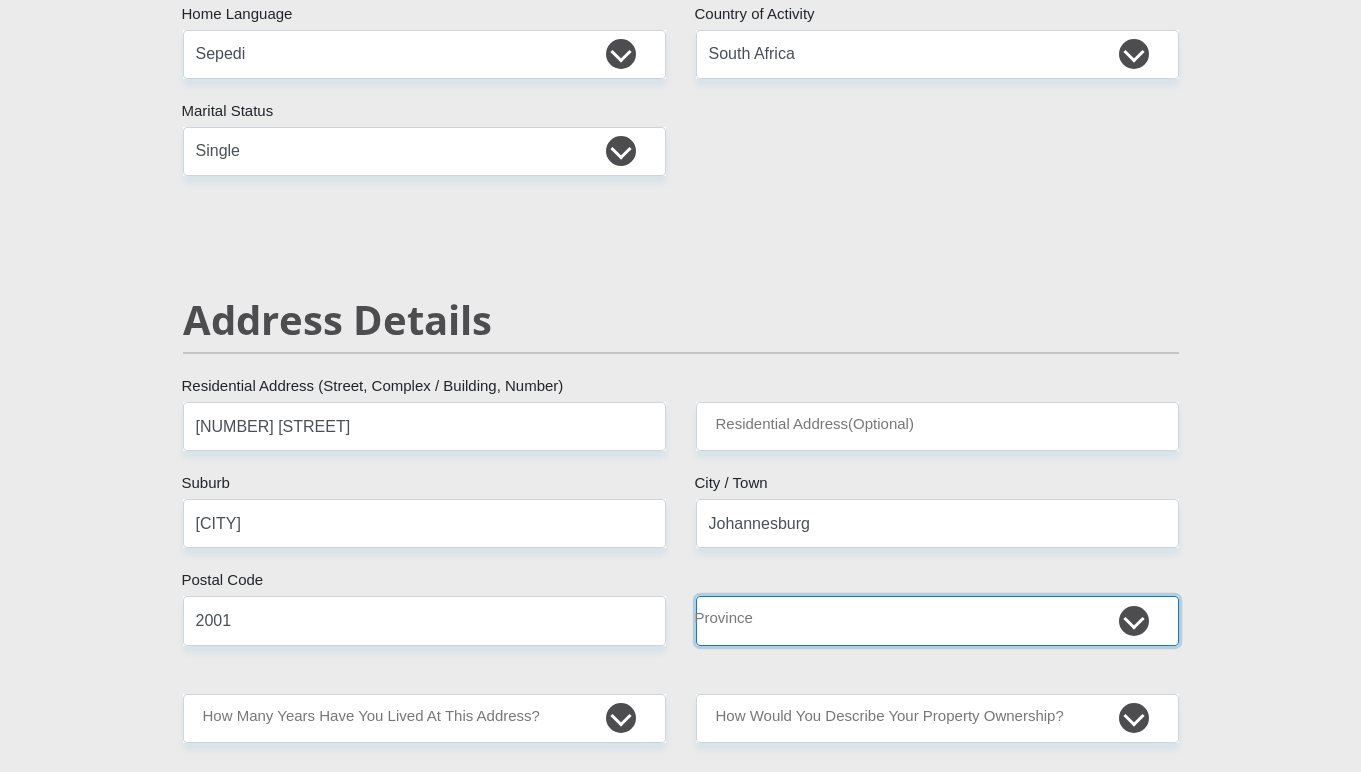 click on "Eastern Cape
Free State
Gauteng
KwaZulu-Natal
Limpopo
Mpumalanga
Northern Cape
North West
Western Cape" at bounding box center (937, 620) 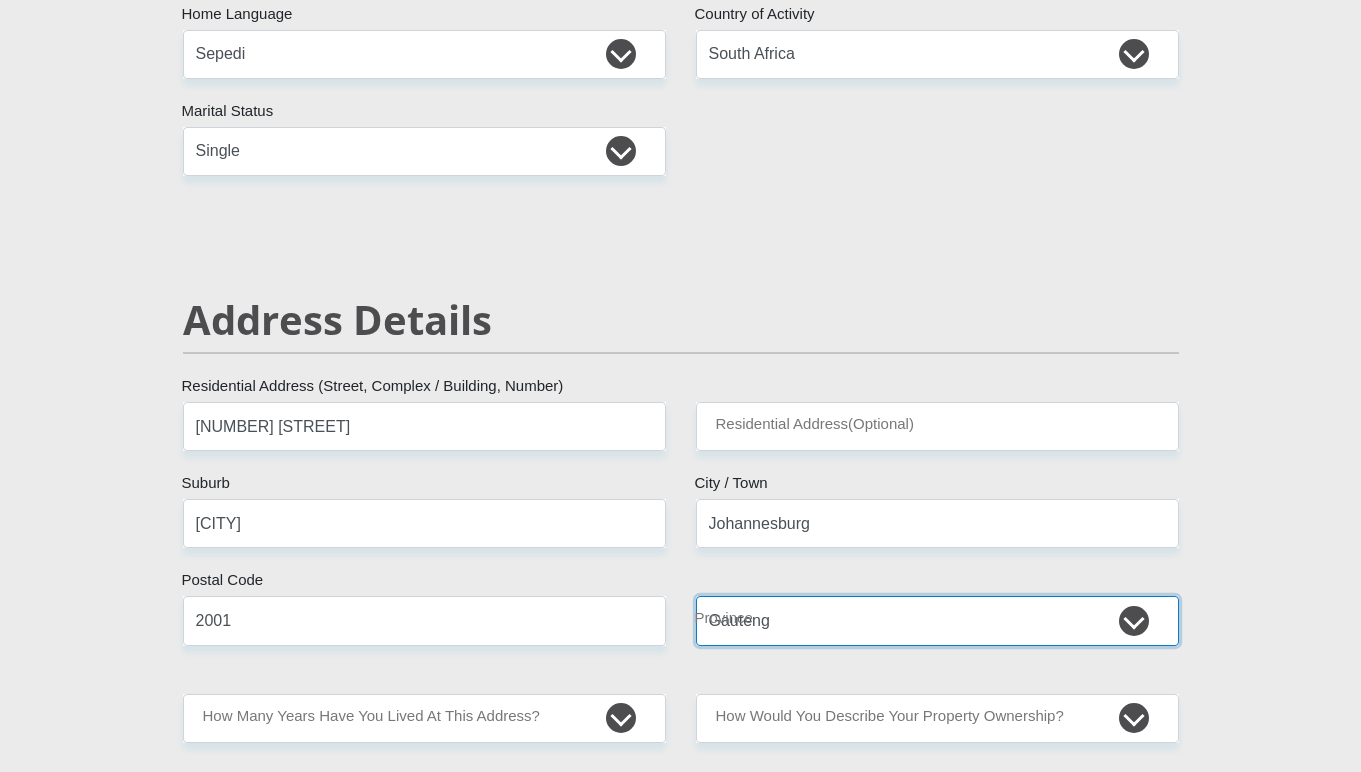 click on "Eastern Cape
Free State
Gauteng
KwaZulu-Natal
Limpopo
Mpumalanga
Northern Cape
North West
Western Cape" at bounding box center (937, 620) 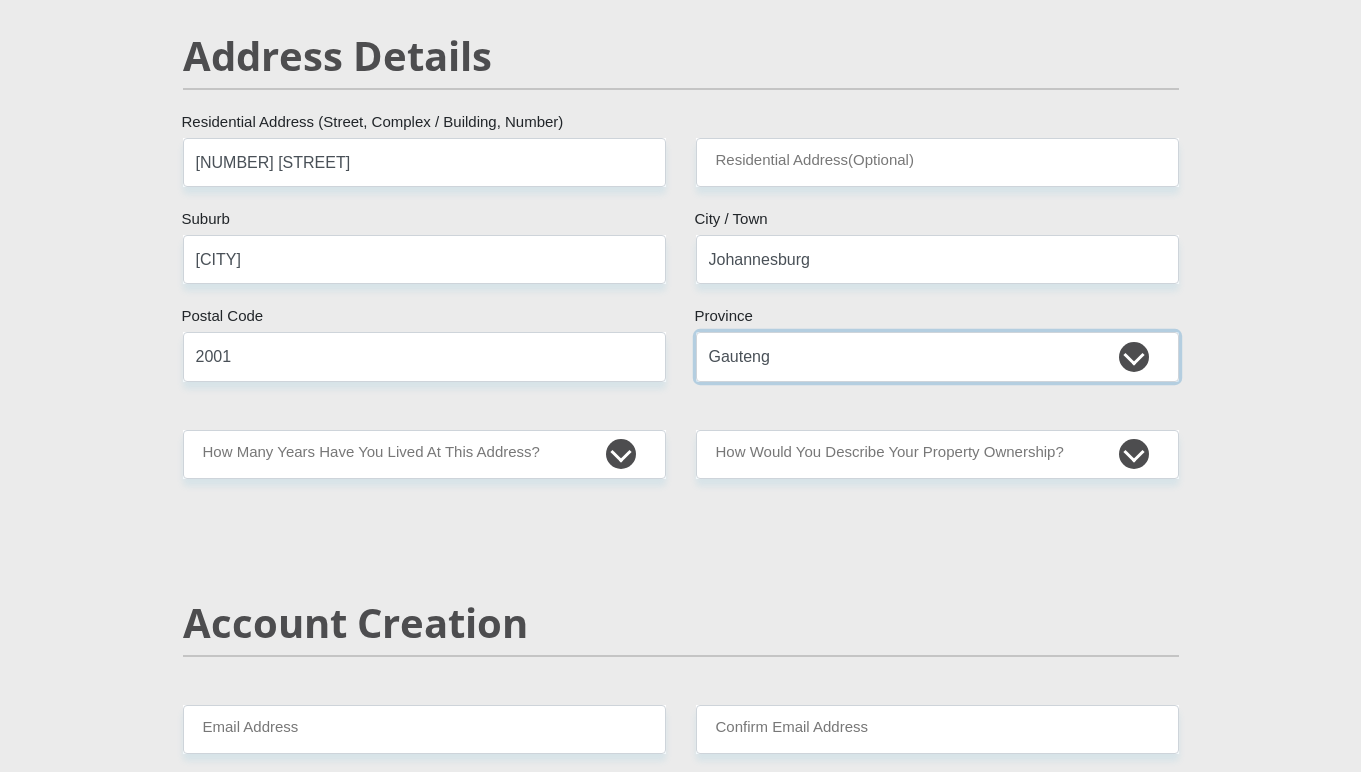 scroll, scrollTop: 900, scrollLeft: 0, axis: vertical 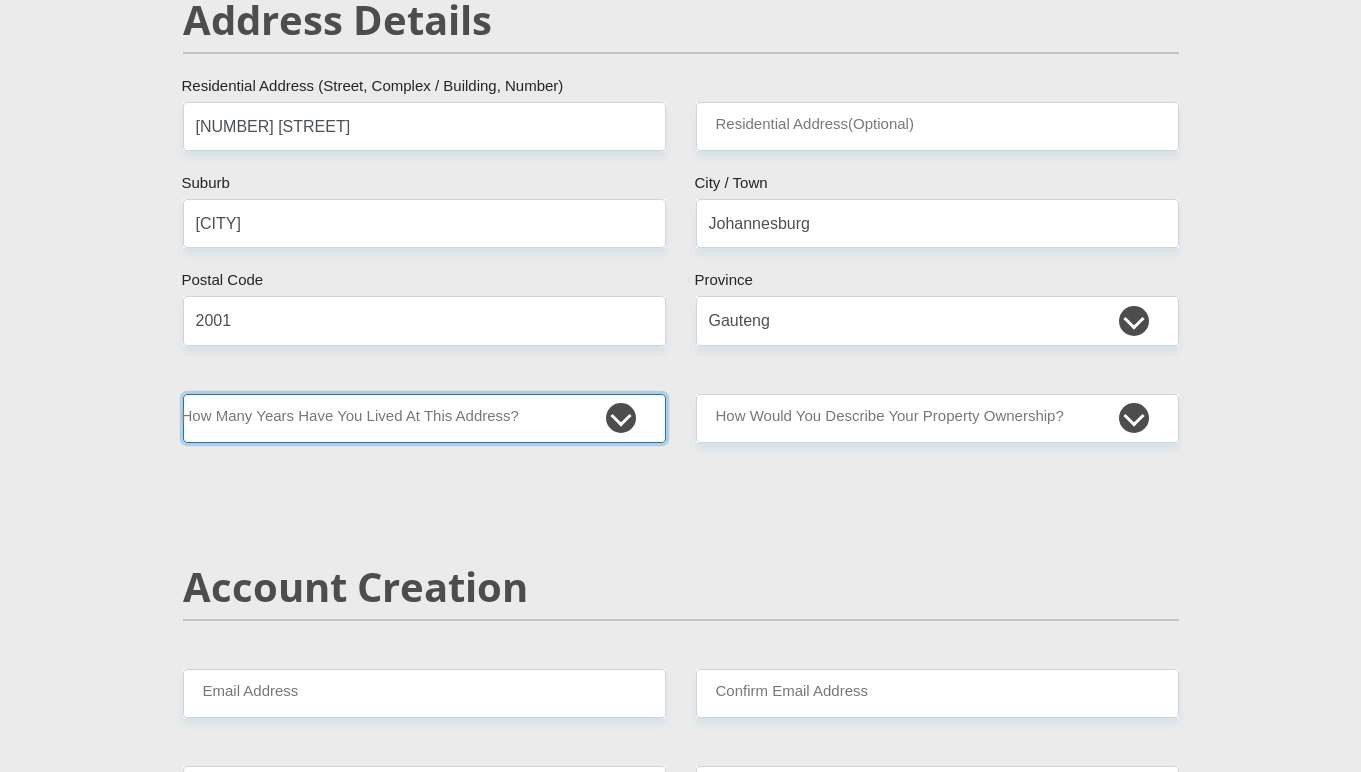 click on "less than 1 year
1-3 years
3-5 years
5+ years" at bounding box center (424, 418) 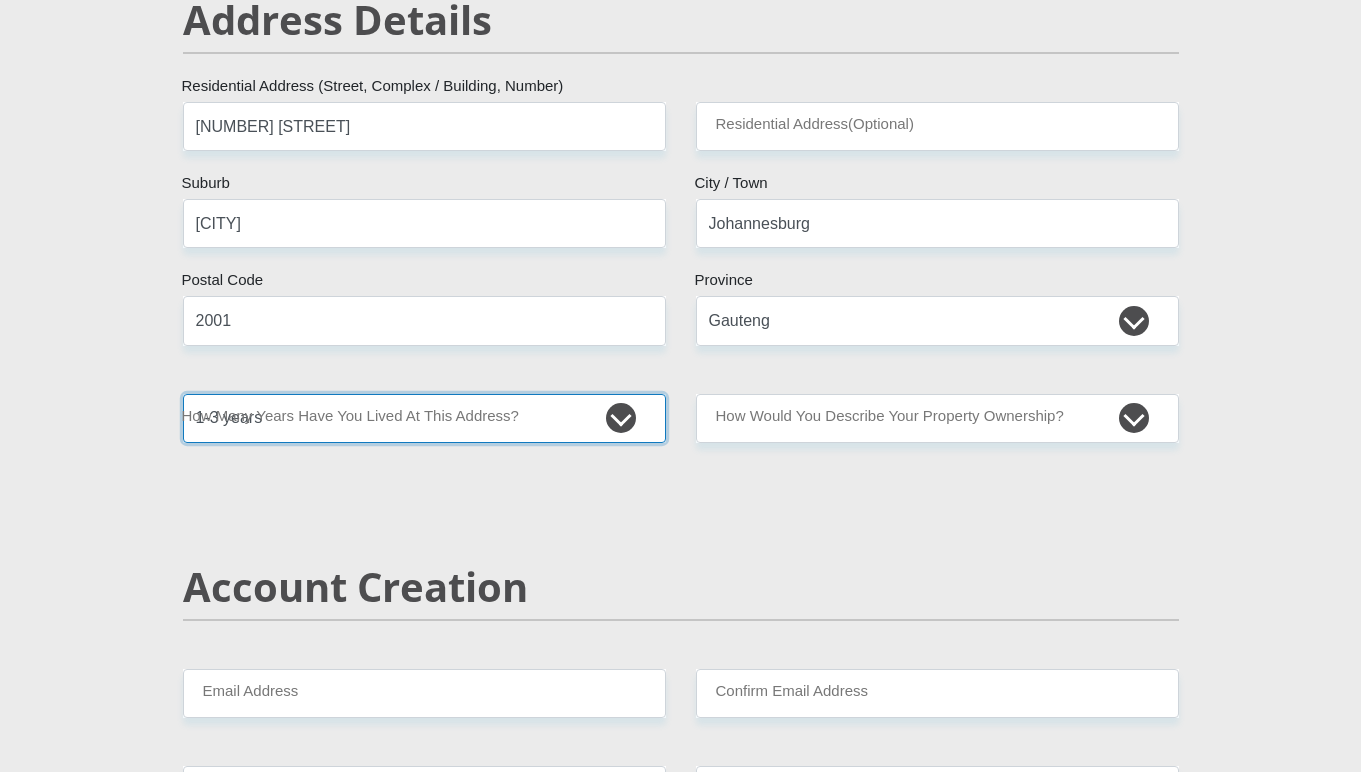 click on "less than 1 year
1-3 years
3-5 years
5+ years" at bounding box center [424, 418] 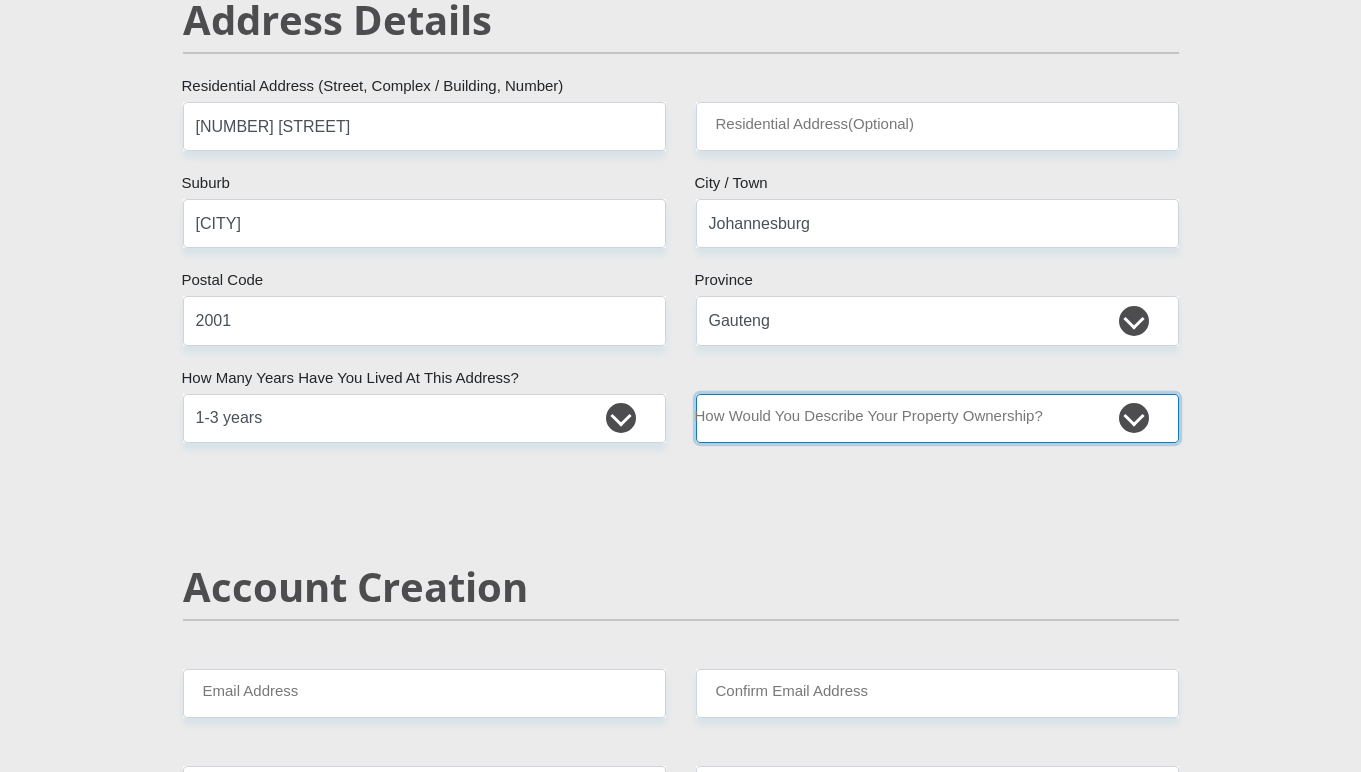 click on "Owned
Rented
Family Owned
Company Dwelling" at bounding box center (937, 418) 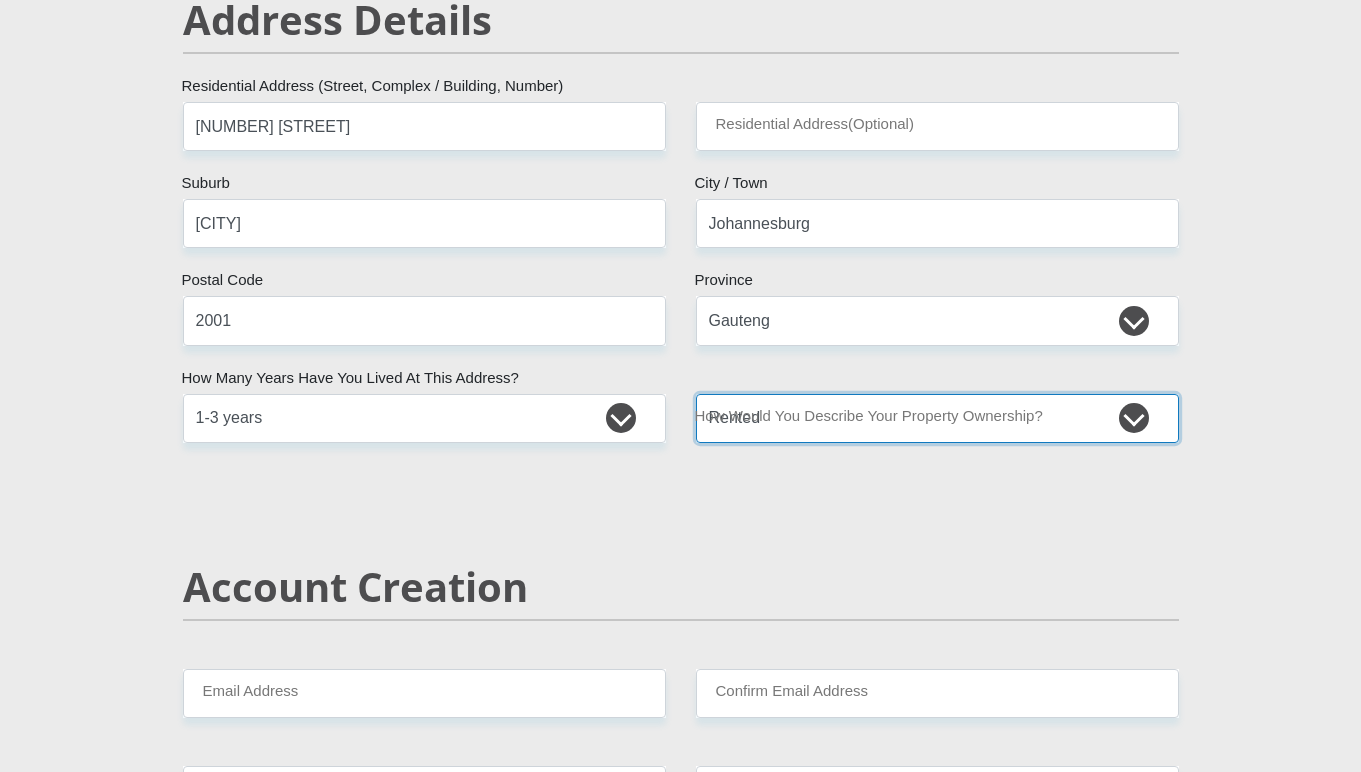 click on "Owned
Rented
Family Owned
Company Dwelling" at bounding box center (937, 418) 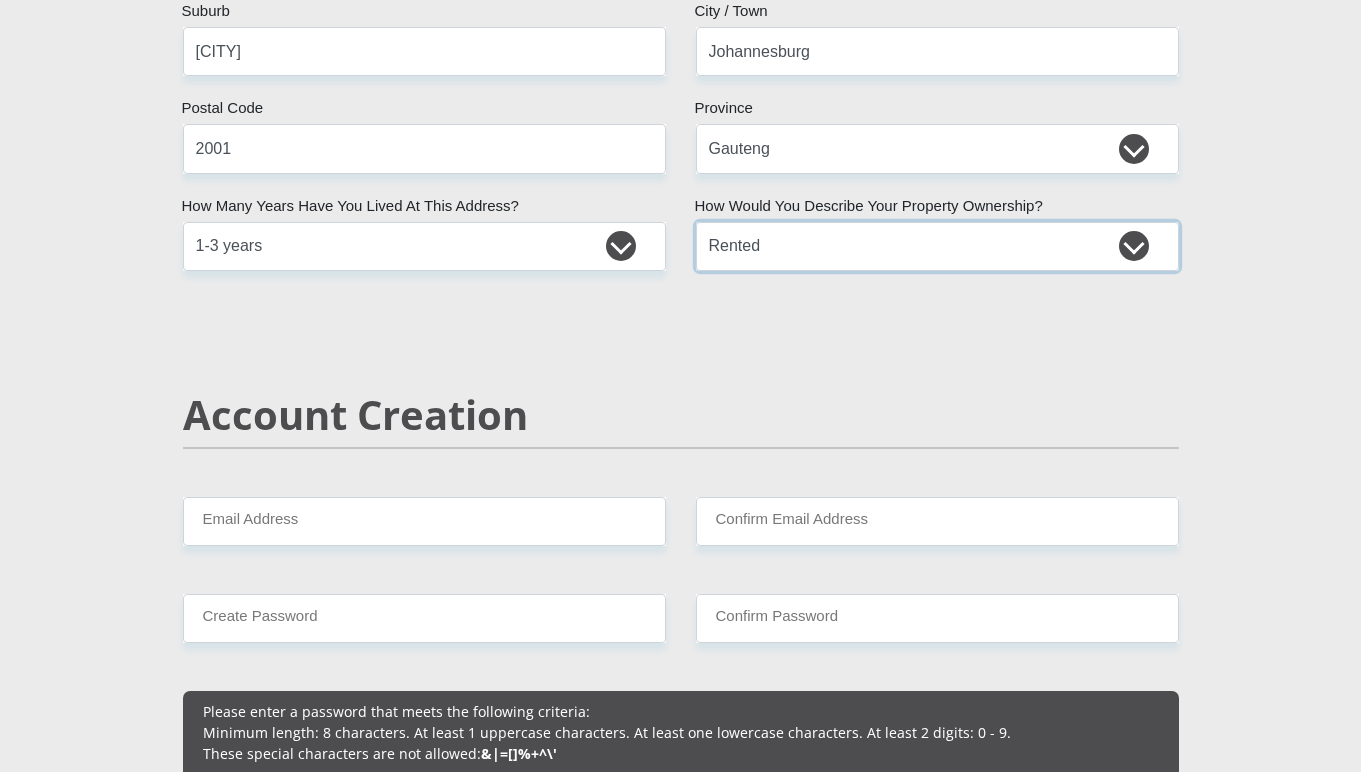 scroll, scrollTop: 1100, scrollLeft: 0, axis: vertical 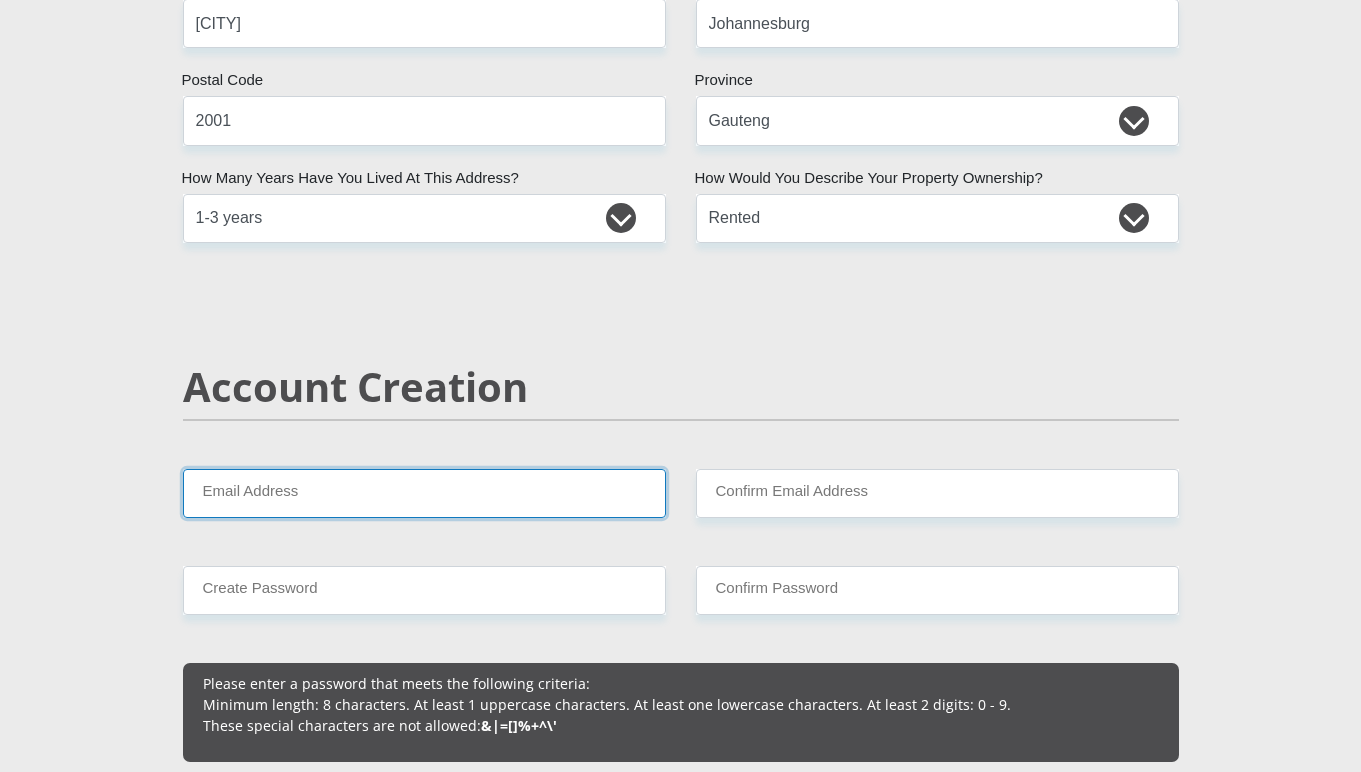 click on "Email Address" at bounding box center (424, 493) 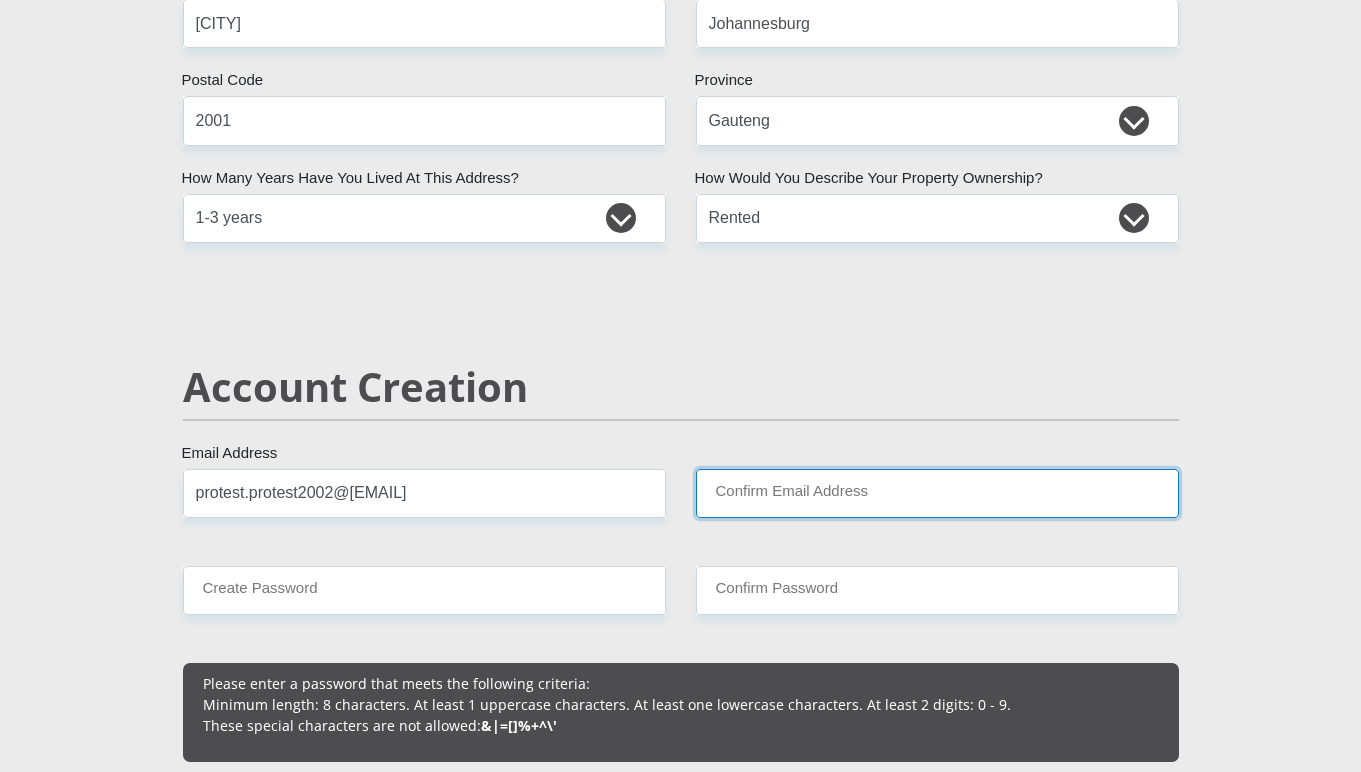 click on "Confirm Email Address" at bounding box center (937, 493) 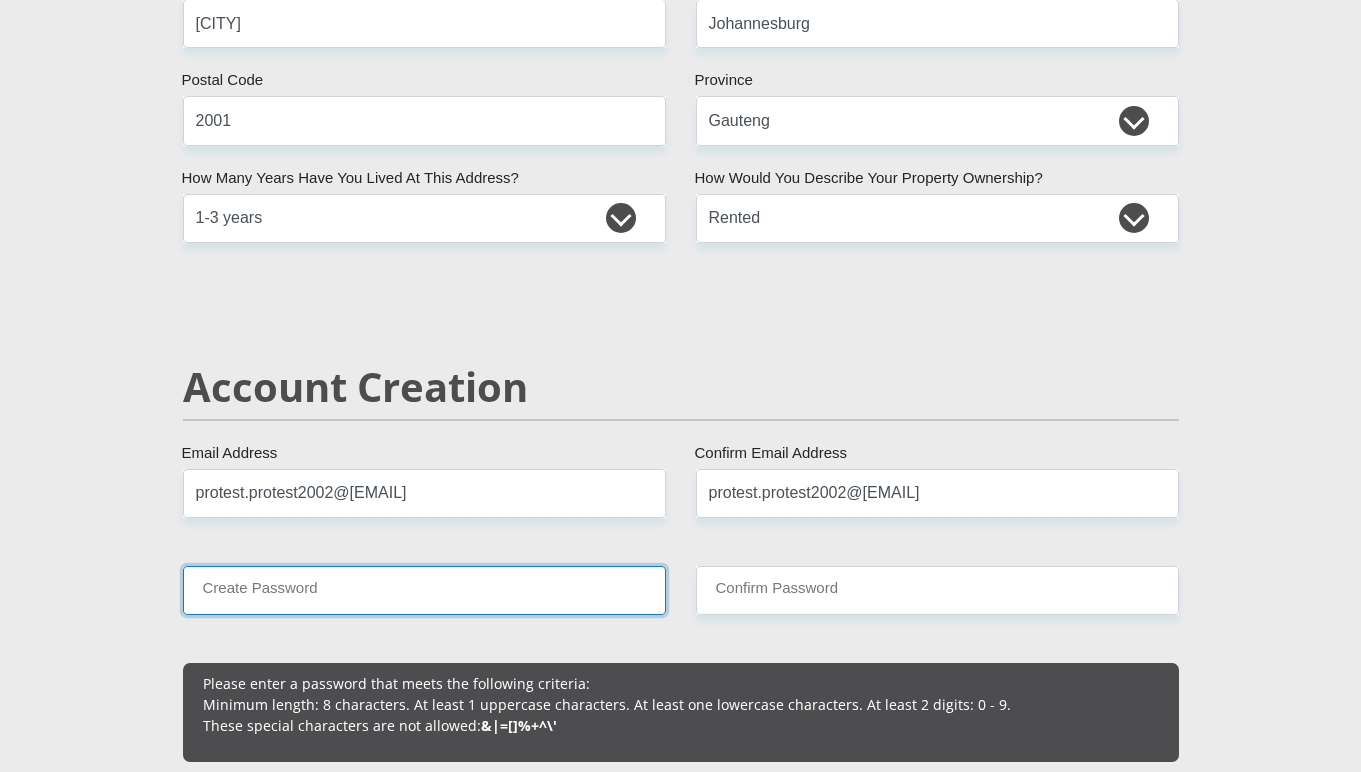 click on "Create Password" at bounding box center [424, 590] 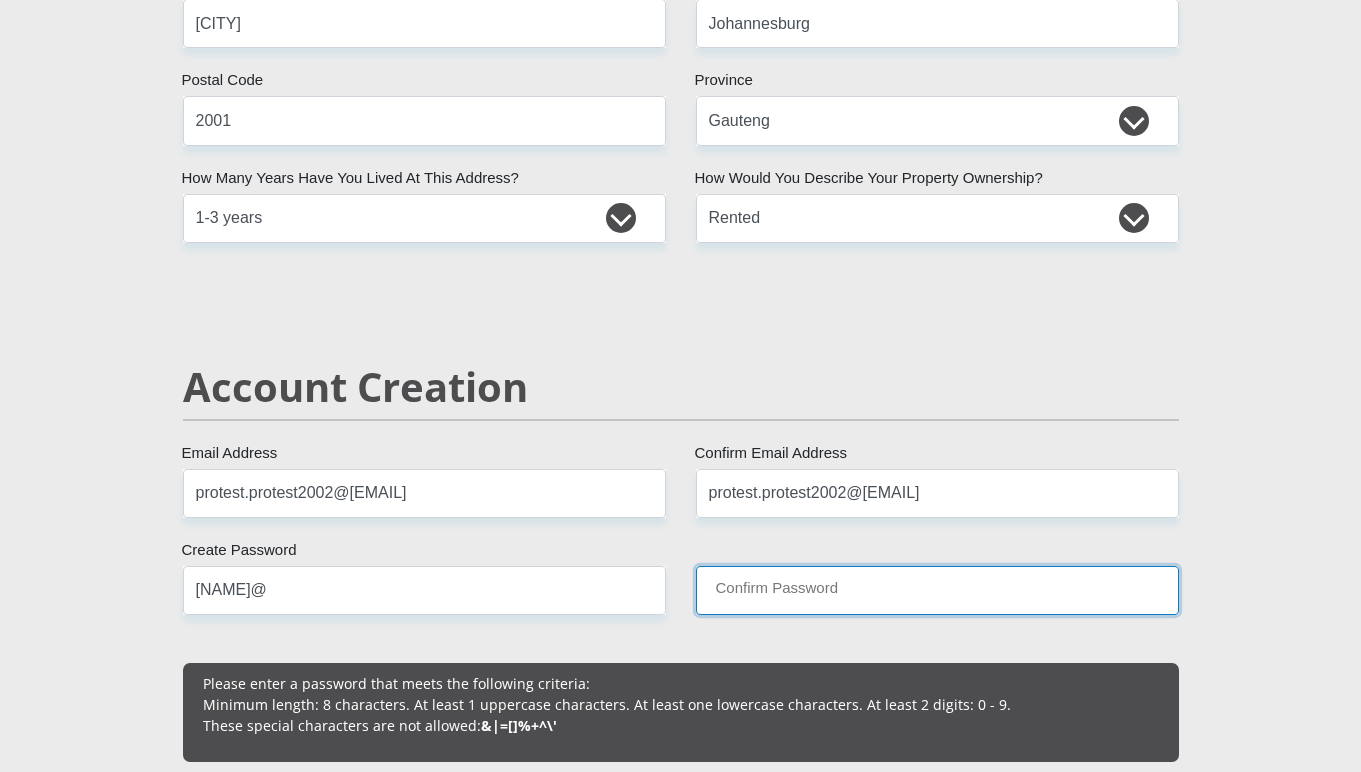 click on "Confirm Password" at bounding box center [937, 590] 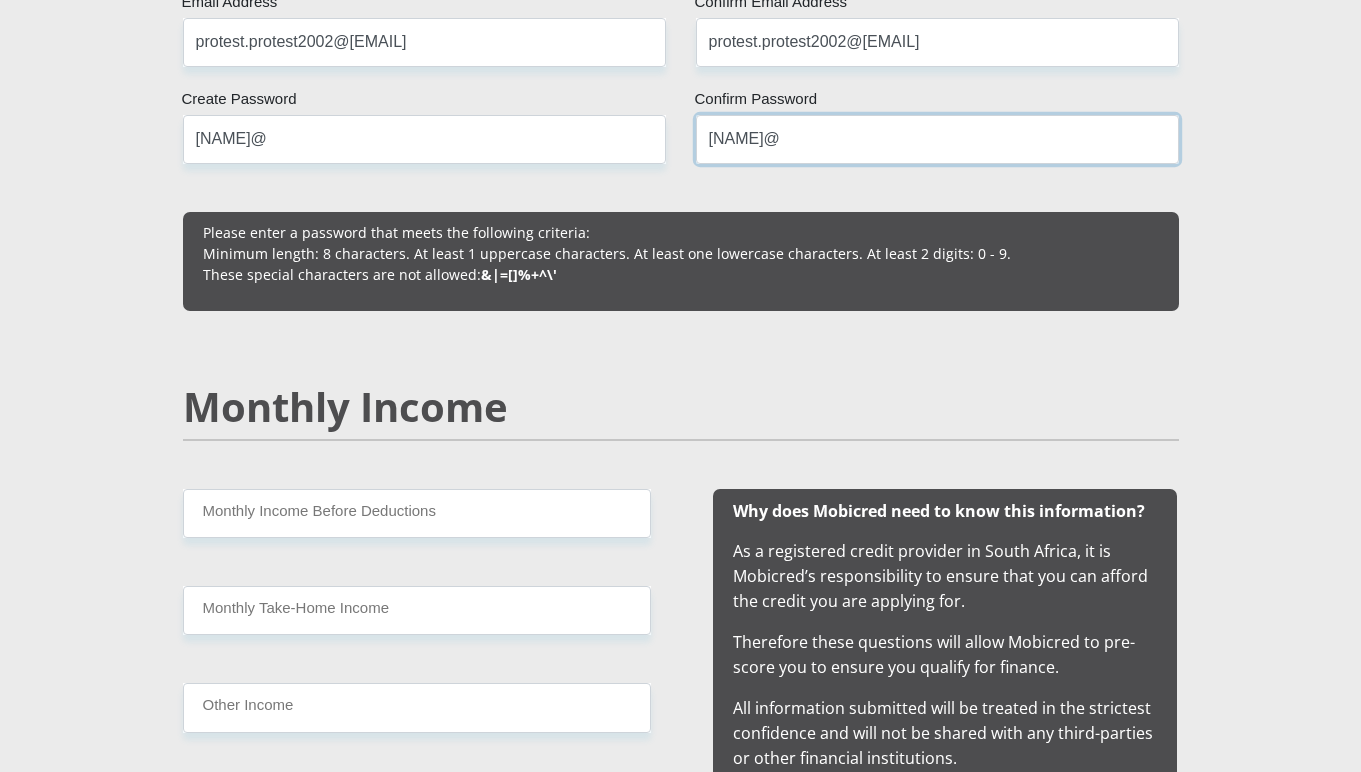 scroll, scrollTop: 1600, scrollLeft: 0, axis: vertical 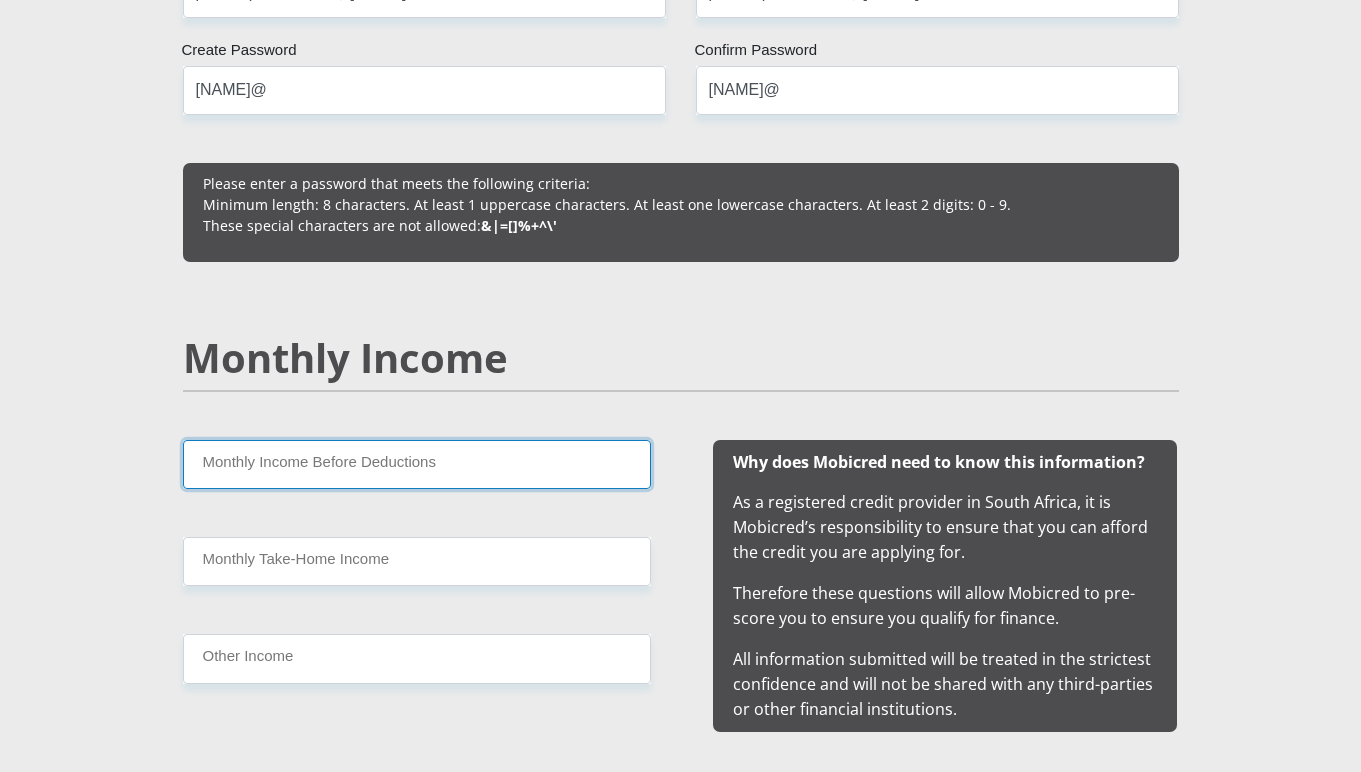 click on "Monthly Income Before Deductions" at bounding box center [417, 464] 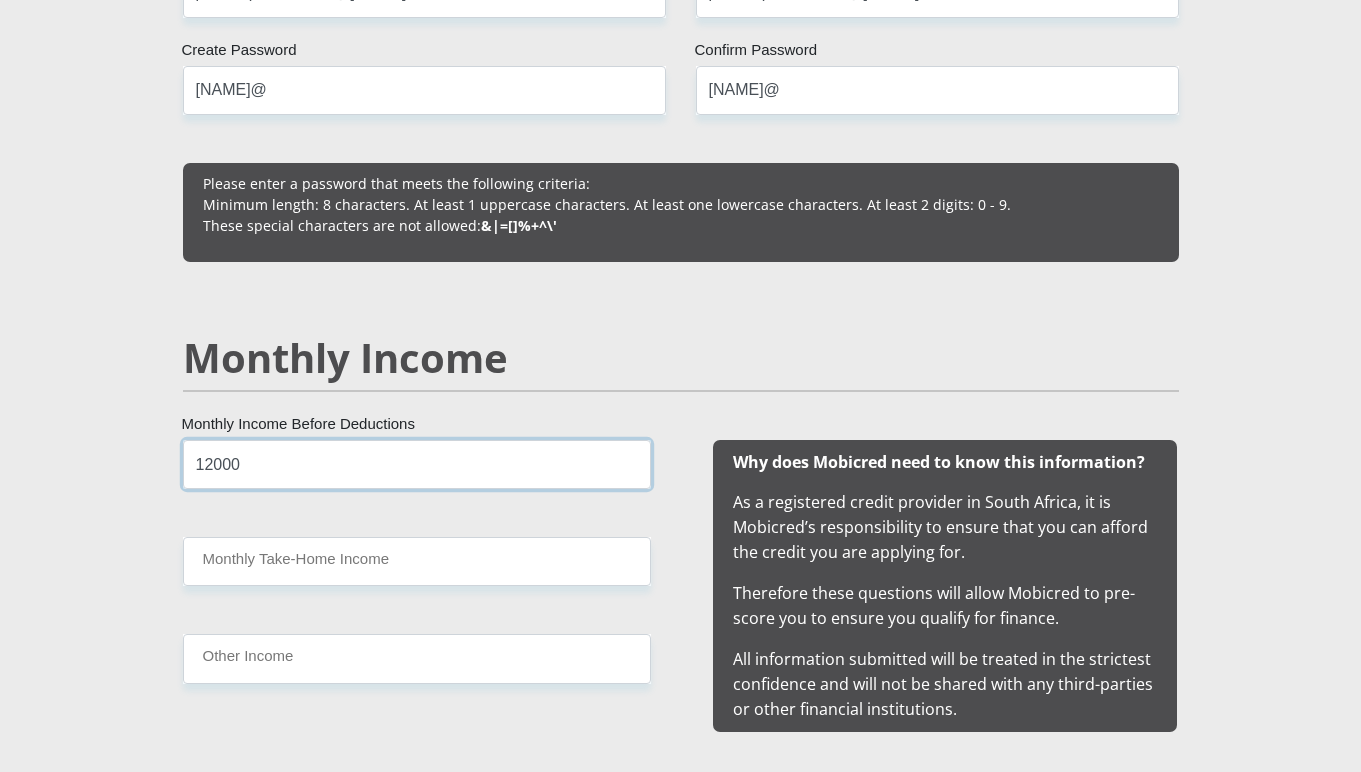 type on "12000" 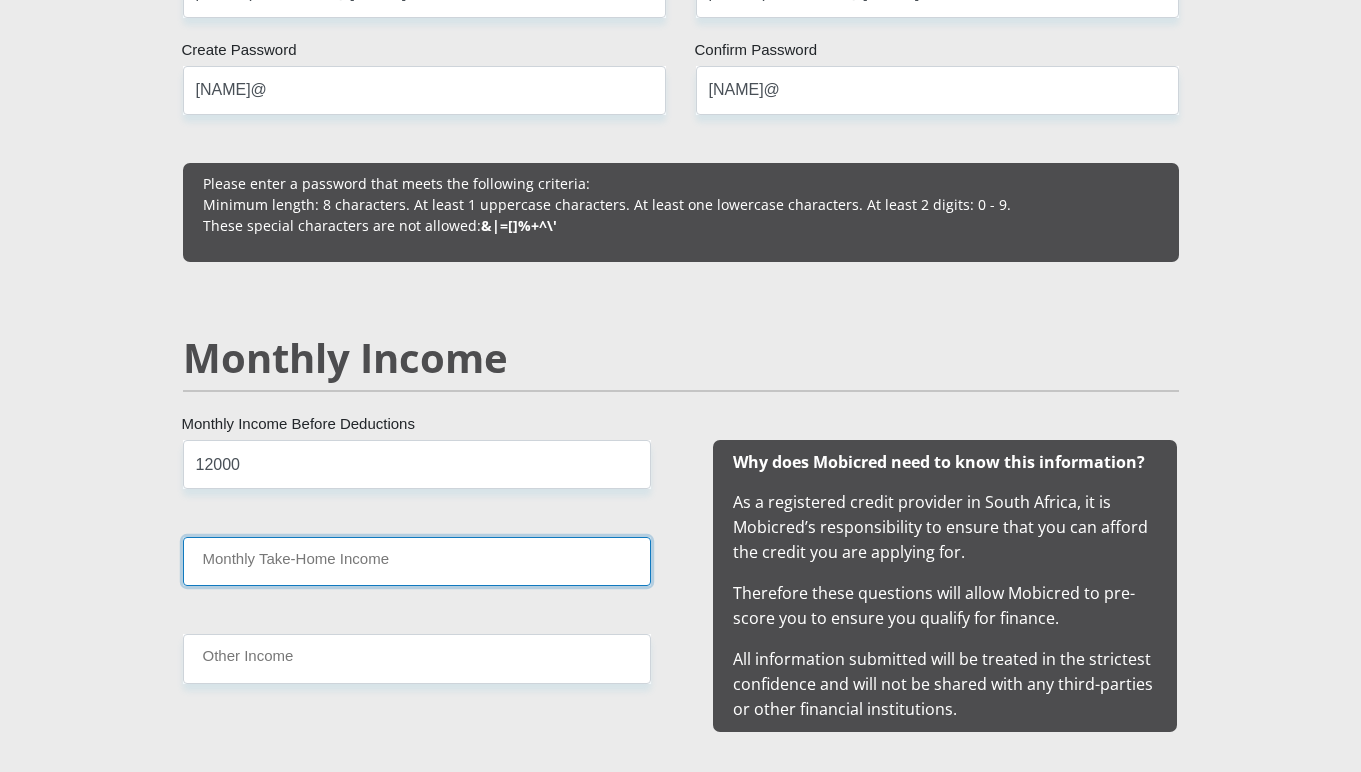 click on "Monthly Take-Home Income" at bounding box center (417, 561) 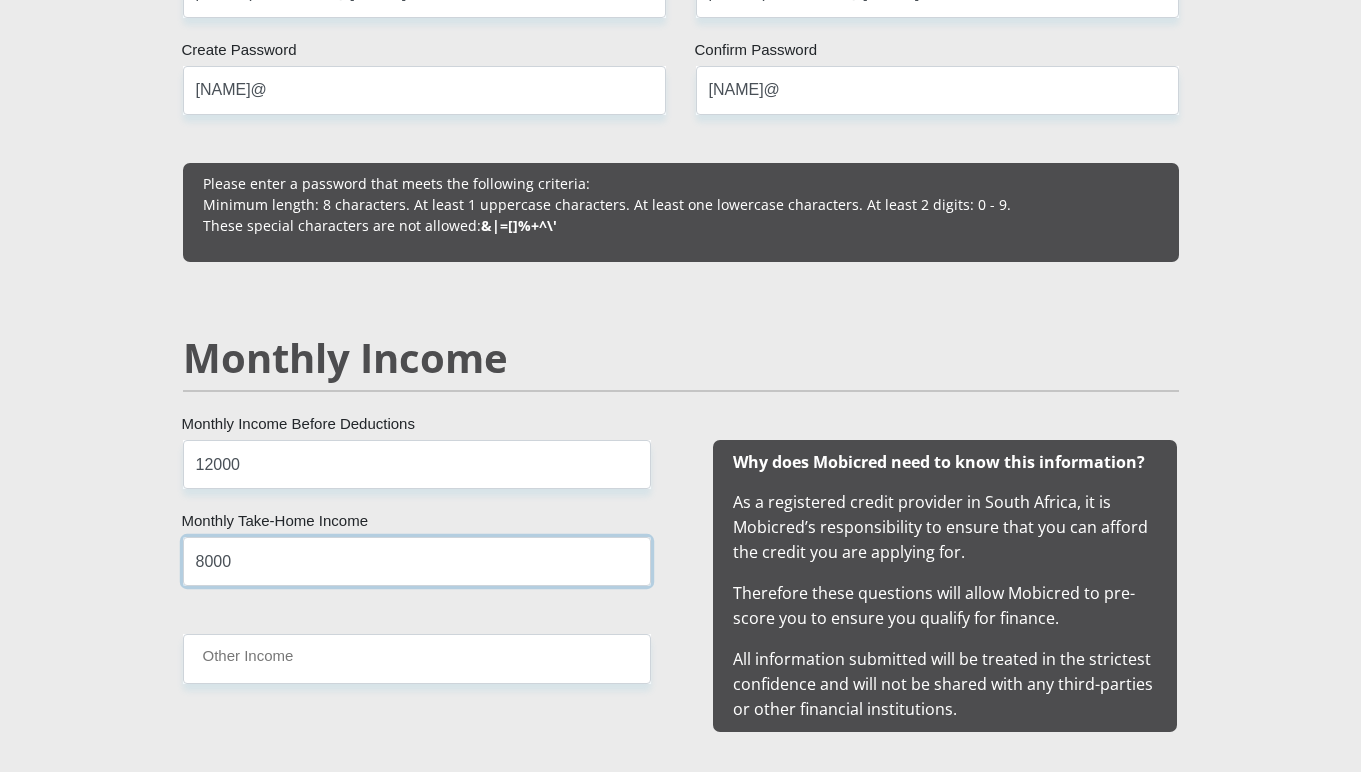 type on "8000" 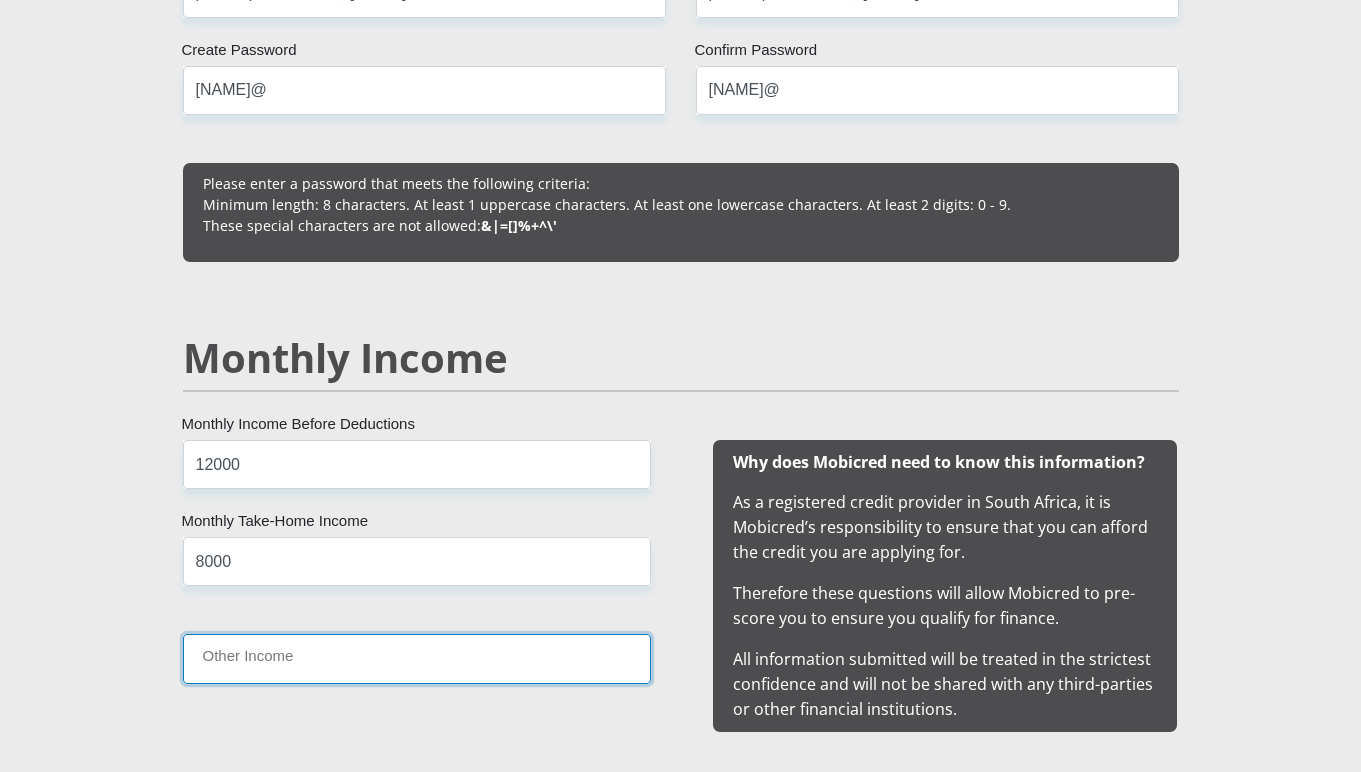 click on "Other Income" at bounding box center (417, 658) 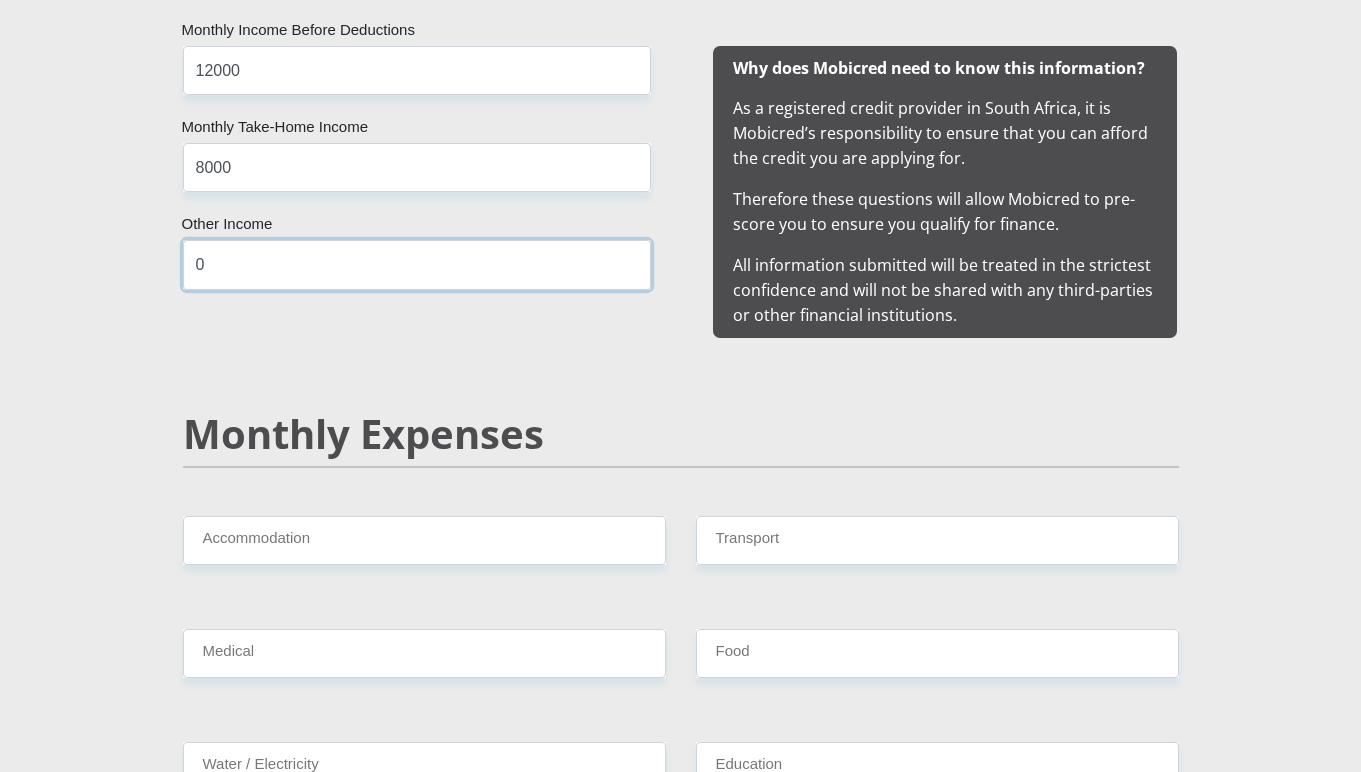scroll, scrollTop: 2000, scrollLeft: 0, axis: vertical 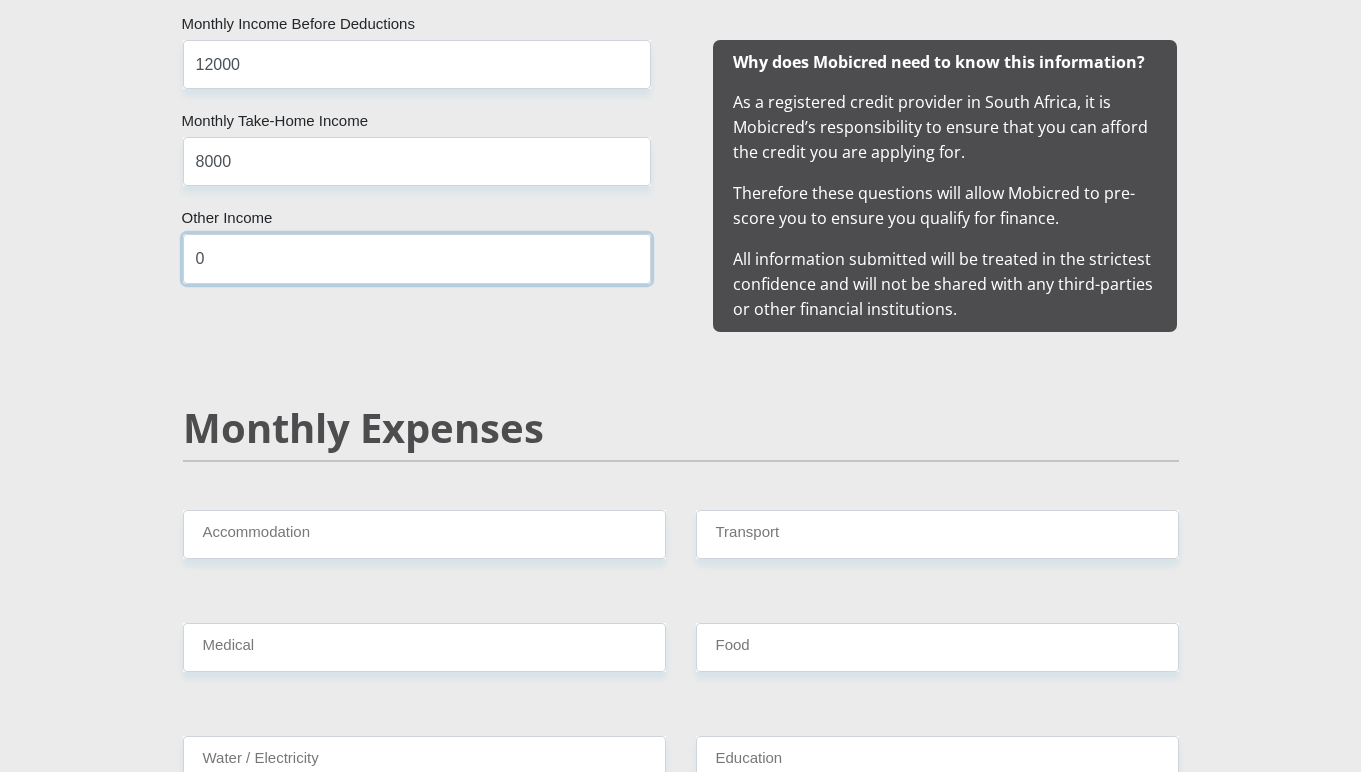 type on "0" 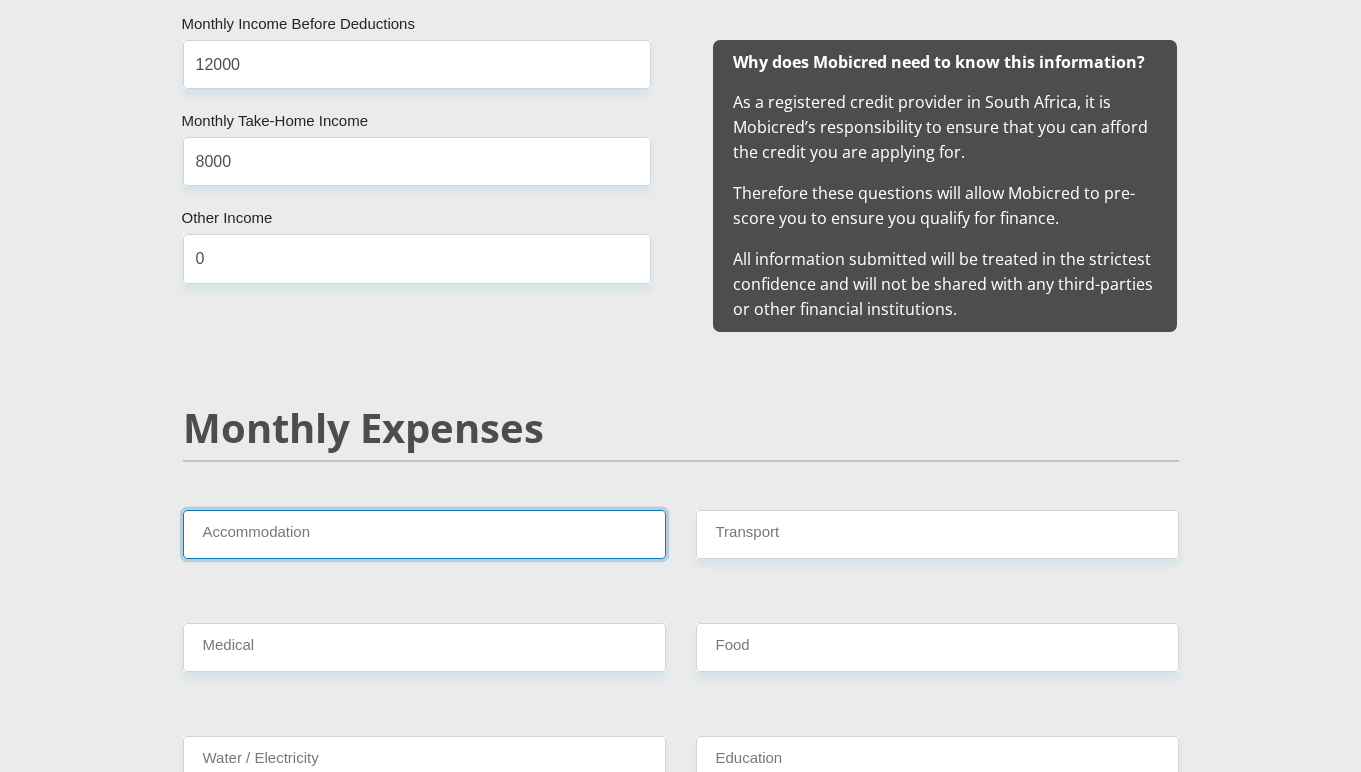 click on "Accommodation" at bounding box center (424, 534) 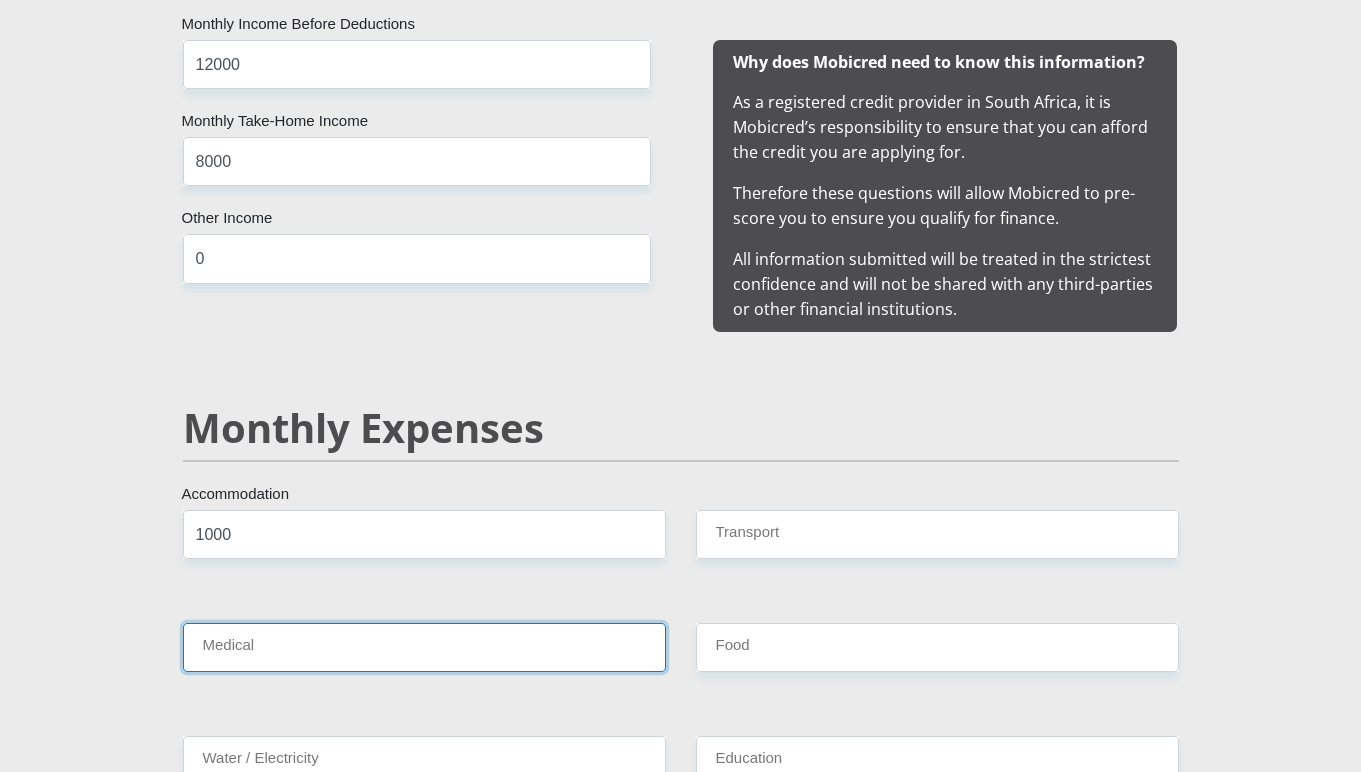 click on "Medical" at bounding box center [424, 647] 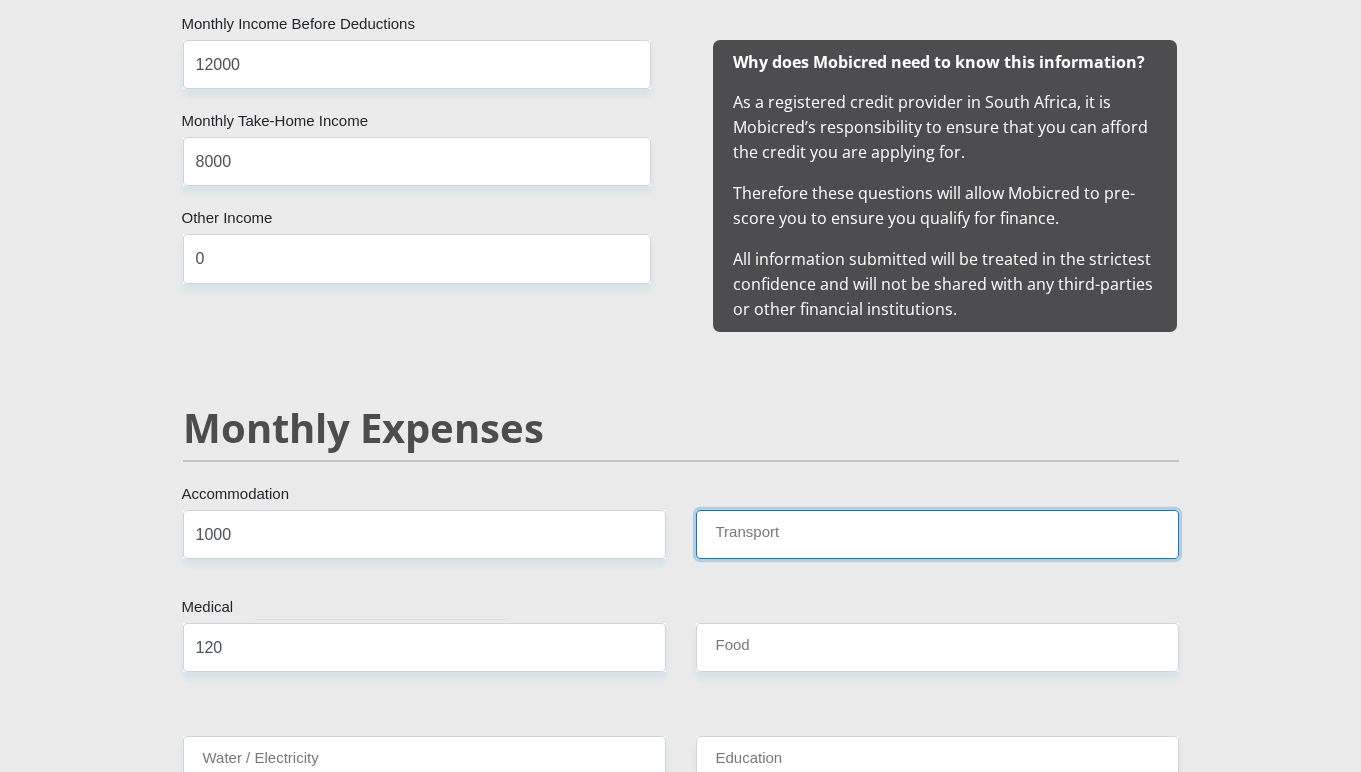 click on "Transport" at bounding box center [937, 534] 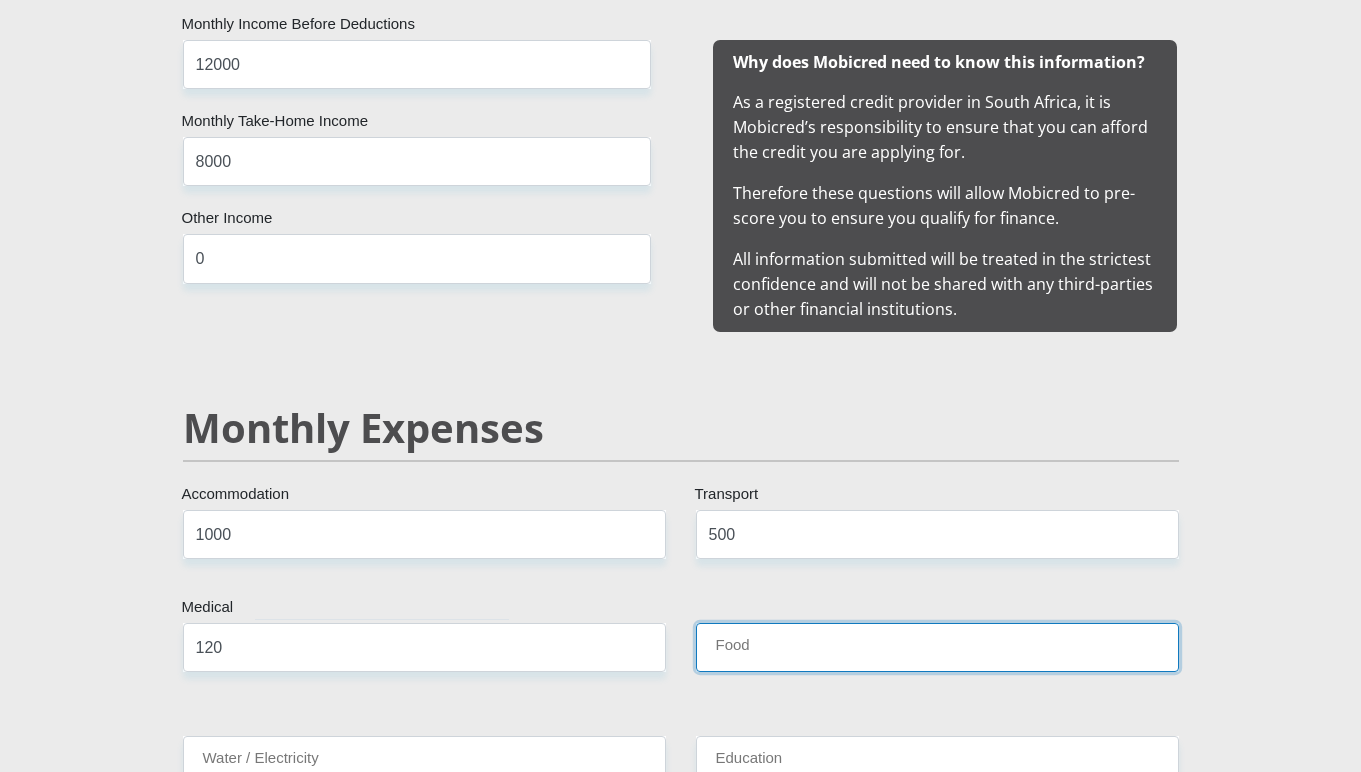 click on "Food" at bounding box center (937, 647) 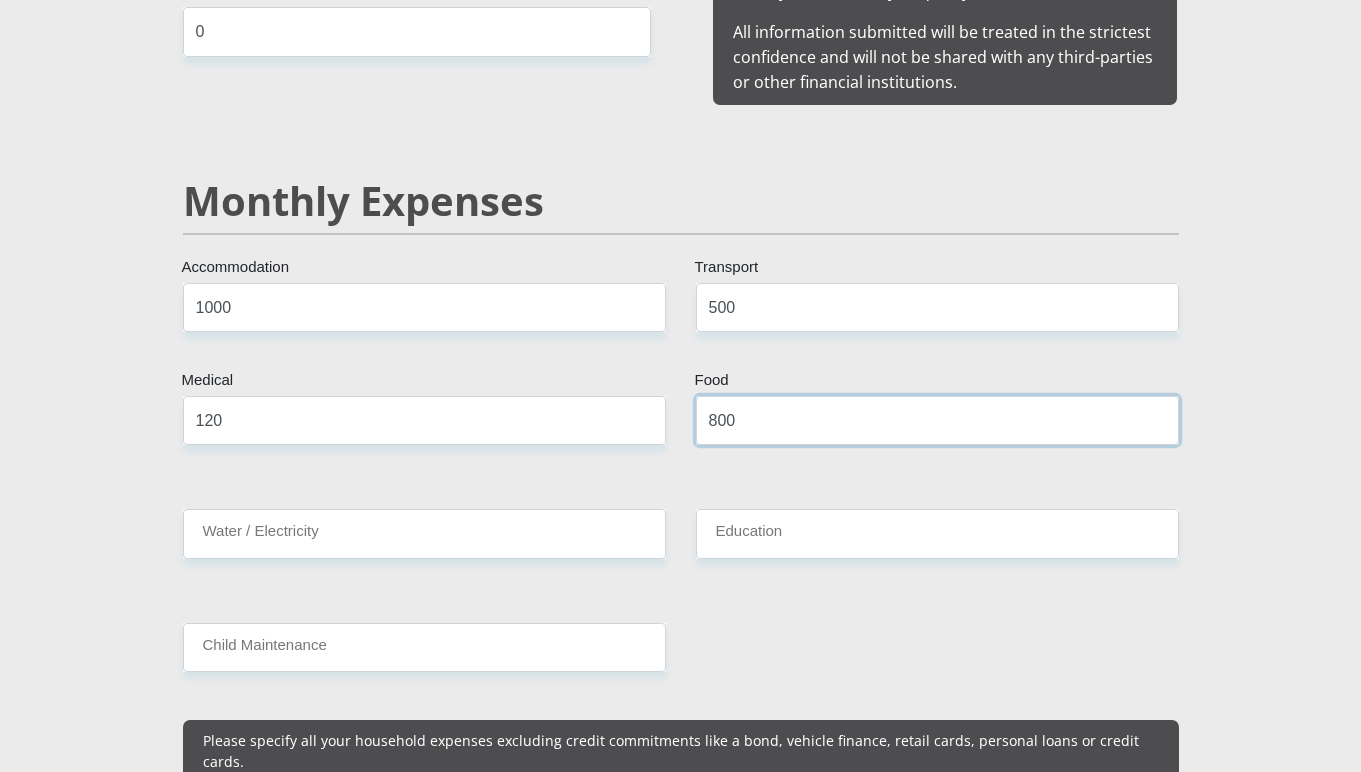 scroll, scrollTop: 2300, scrollLeft: 0, axis: vertical 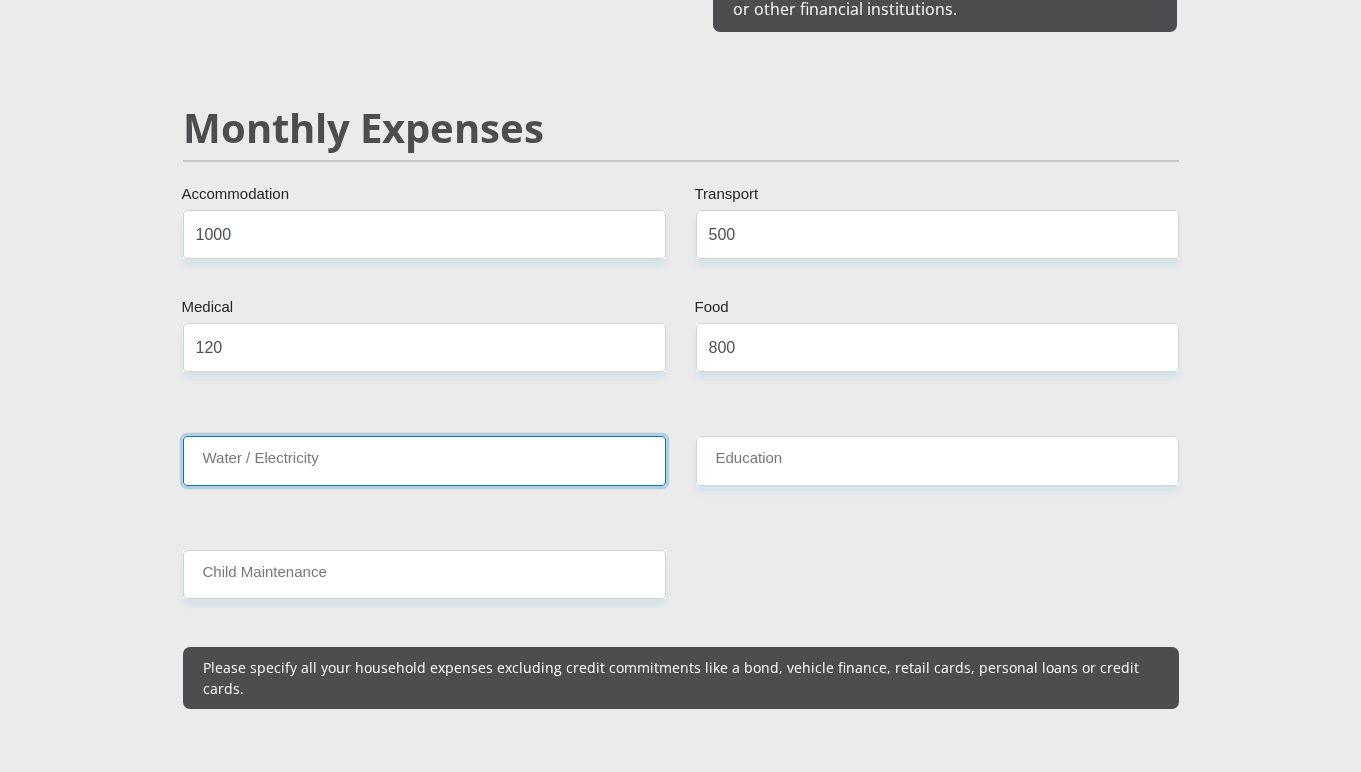 click on "Water / Electricity" at bounding box center (424, 460) 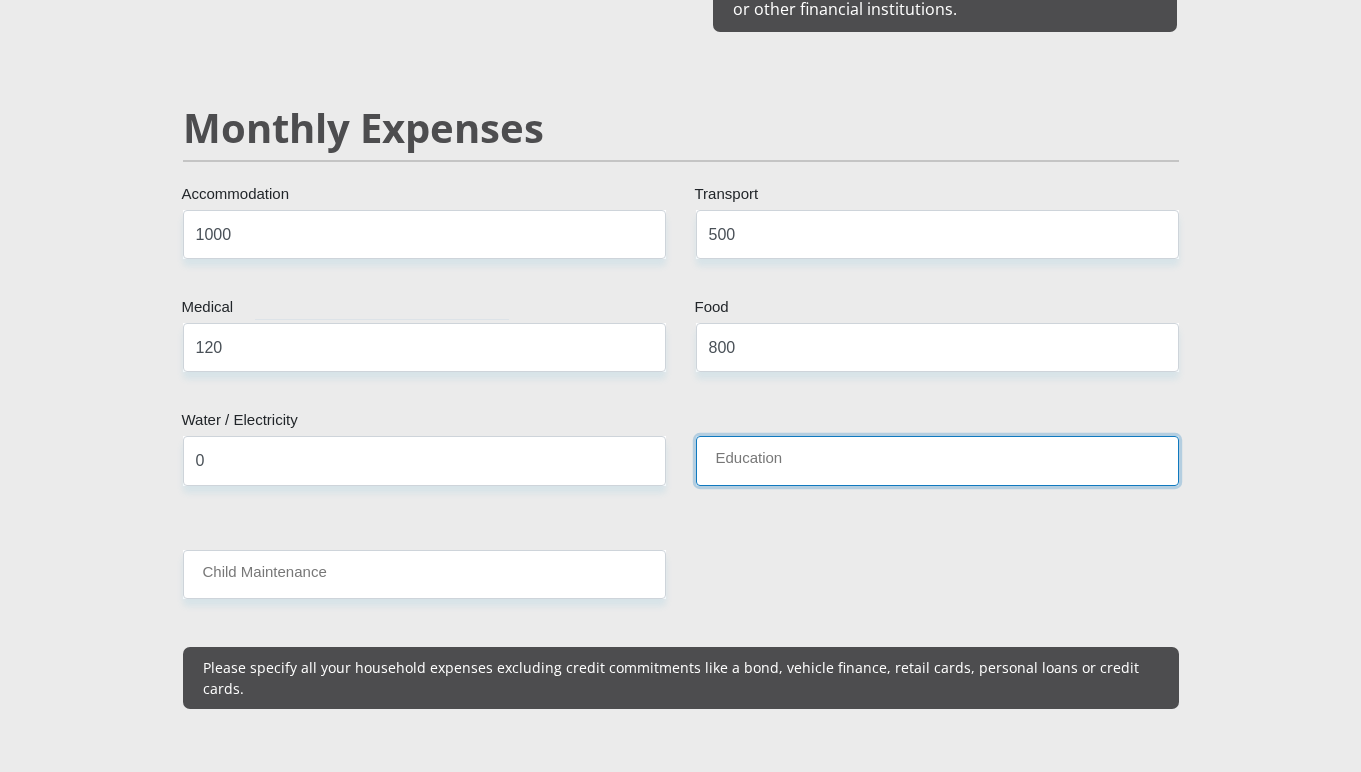 click on "Education" at bounding box center (937, 460) 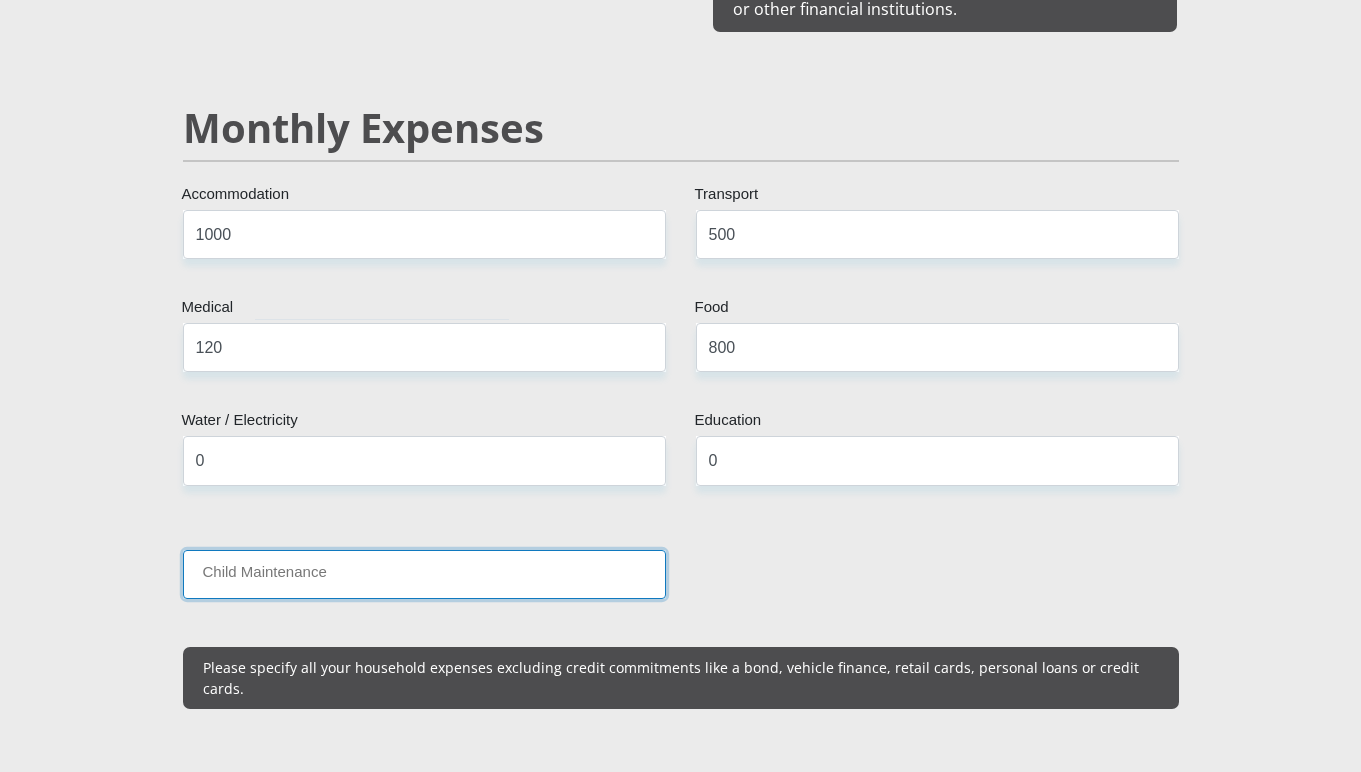 click on "Child Maintenance" at bounding box center (424, 574) 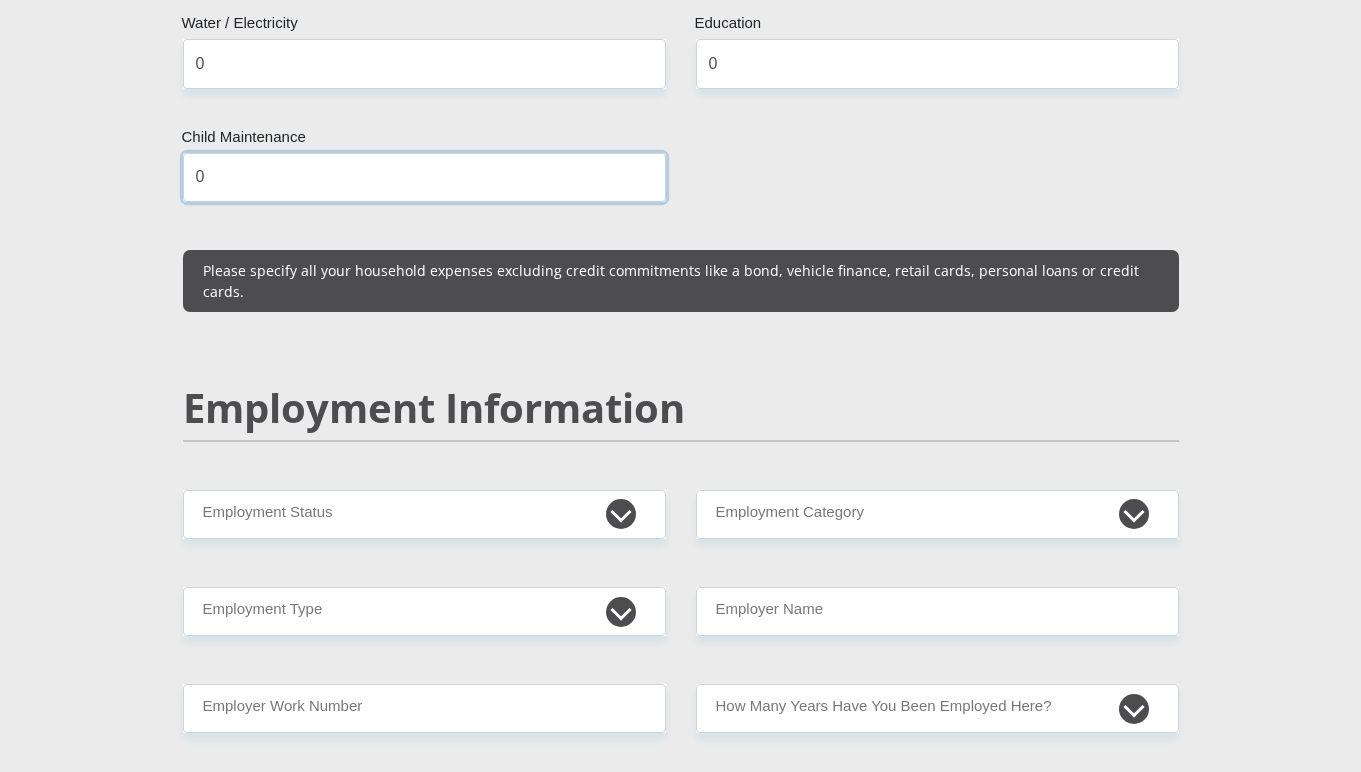 scroll, scrollTop: 2700, scrollLeft: 0, axis: vertical 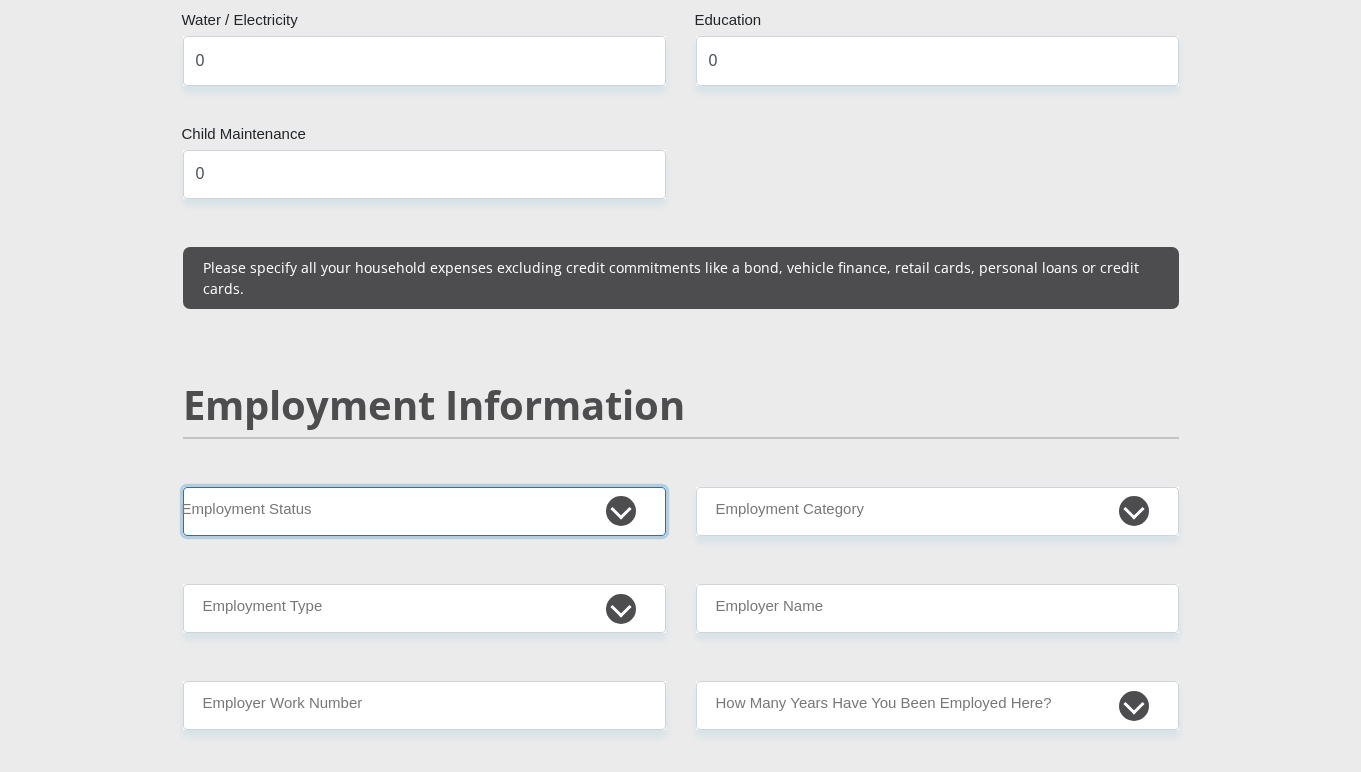 click on "Permanent/Full-time
Part-time/Casual
Contract Worker
Self-Employed
Housewife
Retired
Student
Medically Boarded
Disability
Unemployed" at bounding box center (424, 511) 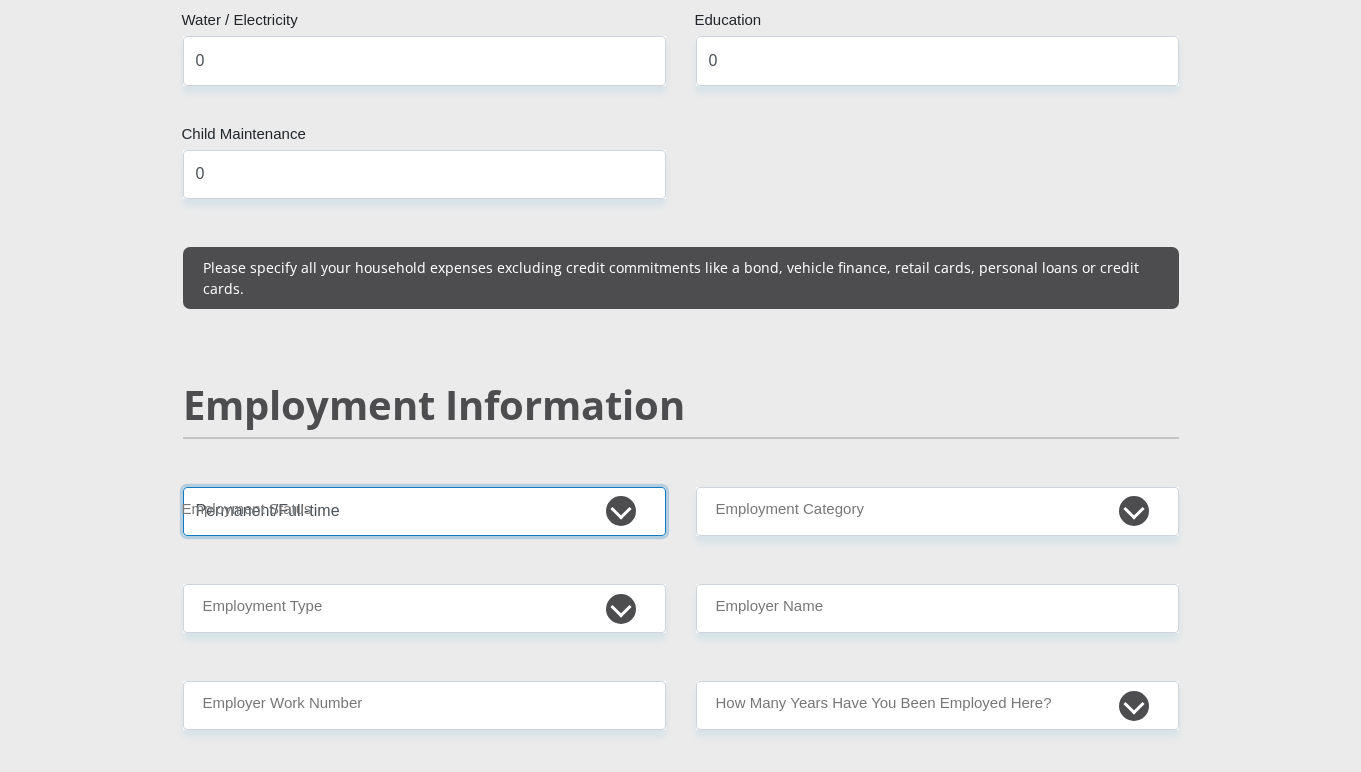 click on "Permanent/Full-time
Part-time/Casual
Contract Worker
Self-Employed
Housewife
Retired
Student
Medically Boarded
Disability
Unemployed" at bounding box center [424, 511] 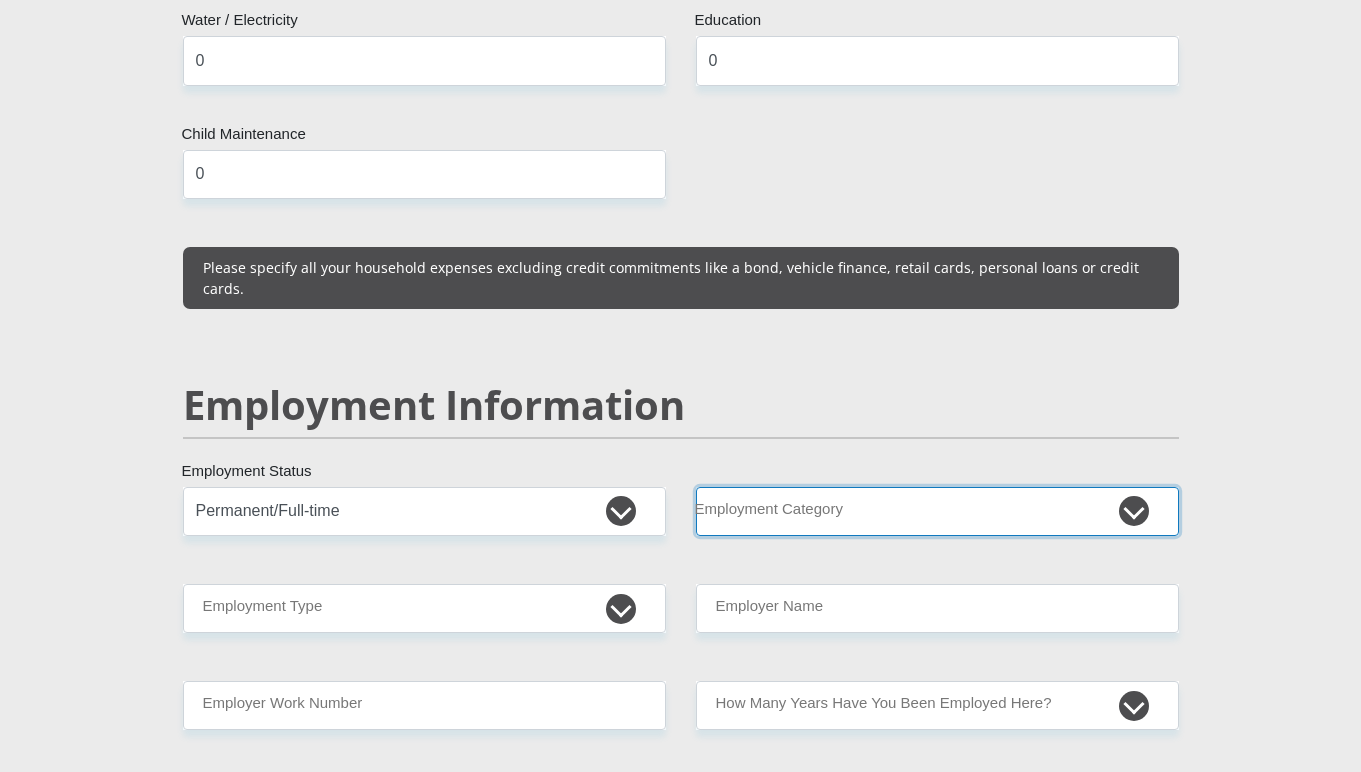 click on "AGRICULTURE
ALCOHOL & TOBACCO
CONSTRUCTION MATERIALS
METALLURGY
EQUIPMENT FOR RENEWABLE ENERGY
SPECIALIZED CONTRACTORS
CAR
GAMING (INCL. INTERNET
OTHER WHOLESALE
UNLICENSED PHARMACEUTICALS
CURRENCY EXCHANGE HOUSES
OTHER FINANCIAL INSTITUTIONS & INSURANCE
REAL ESTATE AGENTS
OIL & GAS
OTHER MATERIALS (E.G. IRON ORE)
PRECIOUS STONES & PRECIOUS METALS
POLITICAL ORGANIZATIONS
RELIGIOUS ORGANIZATIONS(NOT SECTS)
ACTI. HAVING BUSINESS DEAL WITH PUBLIC ADMINISTRATION
LAUNDROMATS" at bounding box center (937, 511) 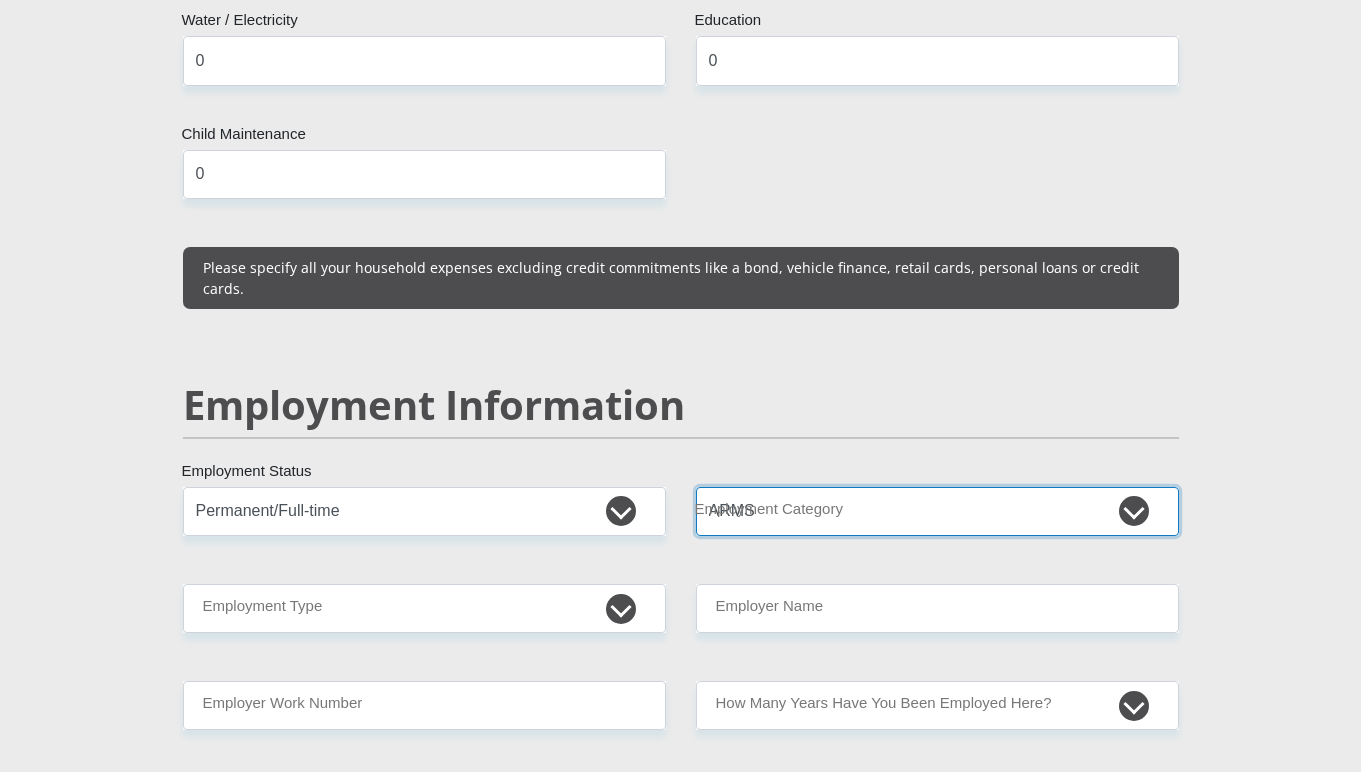 click on "AGRICULTURE
ALCOHOL & TOBACCO
CONSTRUCTION MATERIALS
METALLURGY
EQUIPMENT FOR RENEWABLE ENERGY
SPECIALIZED CONTRACTORS
CAR
GAMING (INCL. INTERNET
OTHER WHOLESALE
UNLICENSED PHARMACEUTICALS
CURRENCY EXCHANGE HOUSES
OTHER FINANCIAL INSTITUTIONS & INSURANCE
REAL ESTATE AGENTS
OIL & GAS
OTHER MATERIALS (E.G. IRON ORE)
PRECIOUS STONES & PRECIOUS METALS
POLITICAL ORGANIZATIONS
RELIGIOUS ORGANIZATIONS(NOT SECTS)
ACTI. HAVING BUSINESS DEAL WITH PUBLIC ADMINISTRATION
LAUNDROMATS" at bounding box center [937, 511] 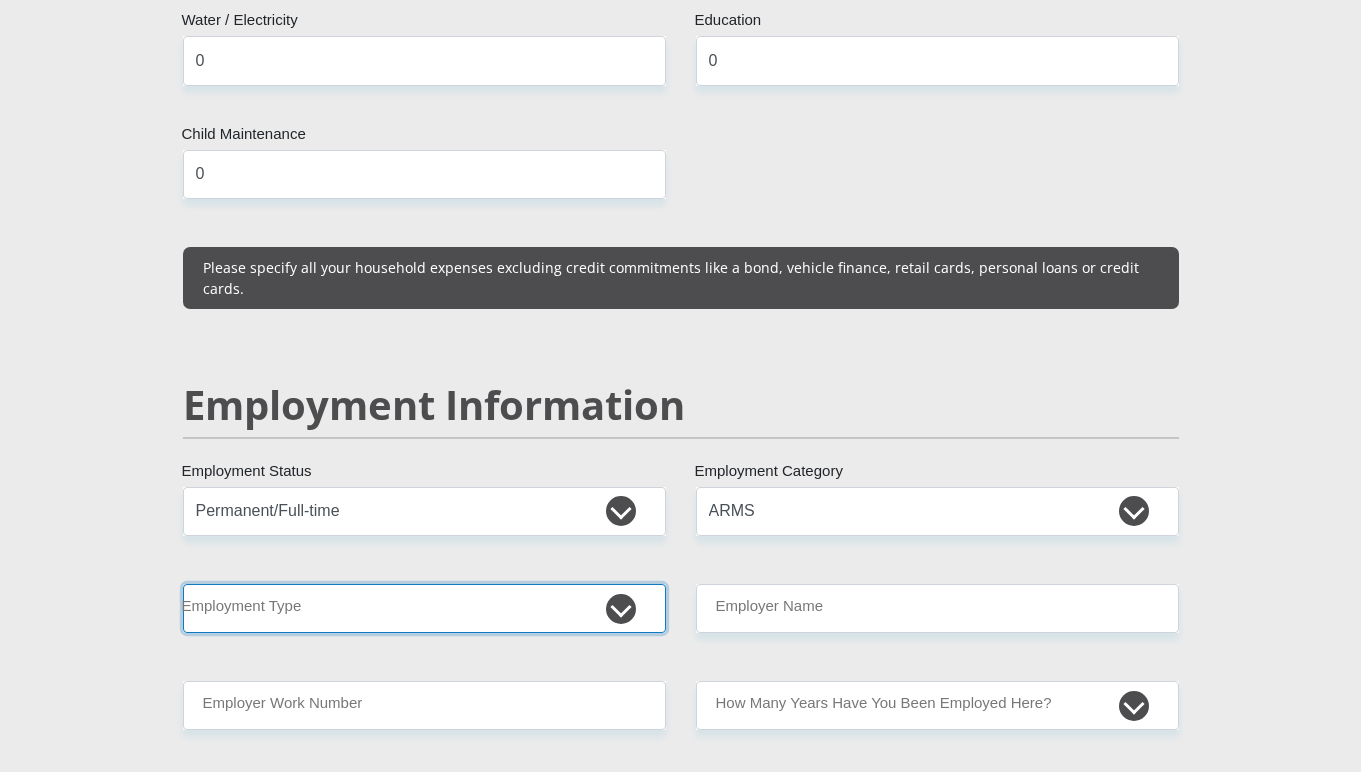 click on "College/Lecturer
Craft Seller
Creative
Driver
Executive
Farmer
Forces - Non Commissioned
Forces - Officer
Hawker
Housewife
Labourer
Licenced Professional
Manager
Miner
Non Licenced Professional
Office Staff/Clerk
Outside Worker
Pensioner
Permanent Teacher
Production/Manufacturing
Sales
Self-Employed
Semi-Professional Worker
Service Industry  Social Worker  Student" at bounding box center [424, 608] 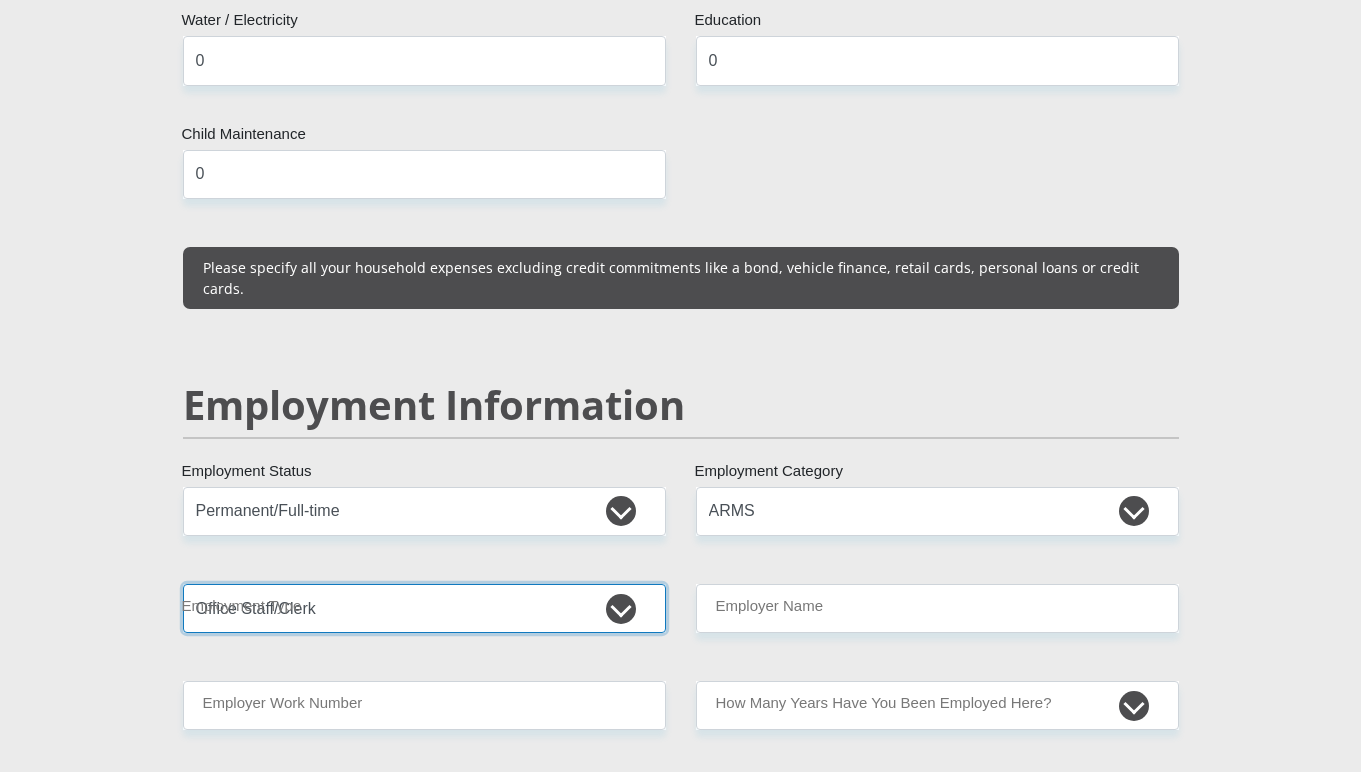 click on "College/Lecturer
Craft Seller
Creative
Driver
Executive
Farmer
Forces - Non Commissioned
Forces - Officer
Hawker
Housewife
Labourer
Licenced Professional
Manager
Miner
Non Licenced Professional
Office Staff/Clerk
Outside Worker
Pensioner
Permanent Teacher
Production/Manufacturing
Sales
Self-Employed
Semi-Professional Worker
Service Industry  Social Worker  Student" at bounding box center [424, 608] 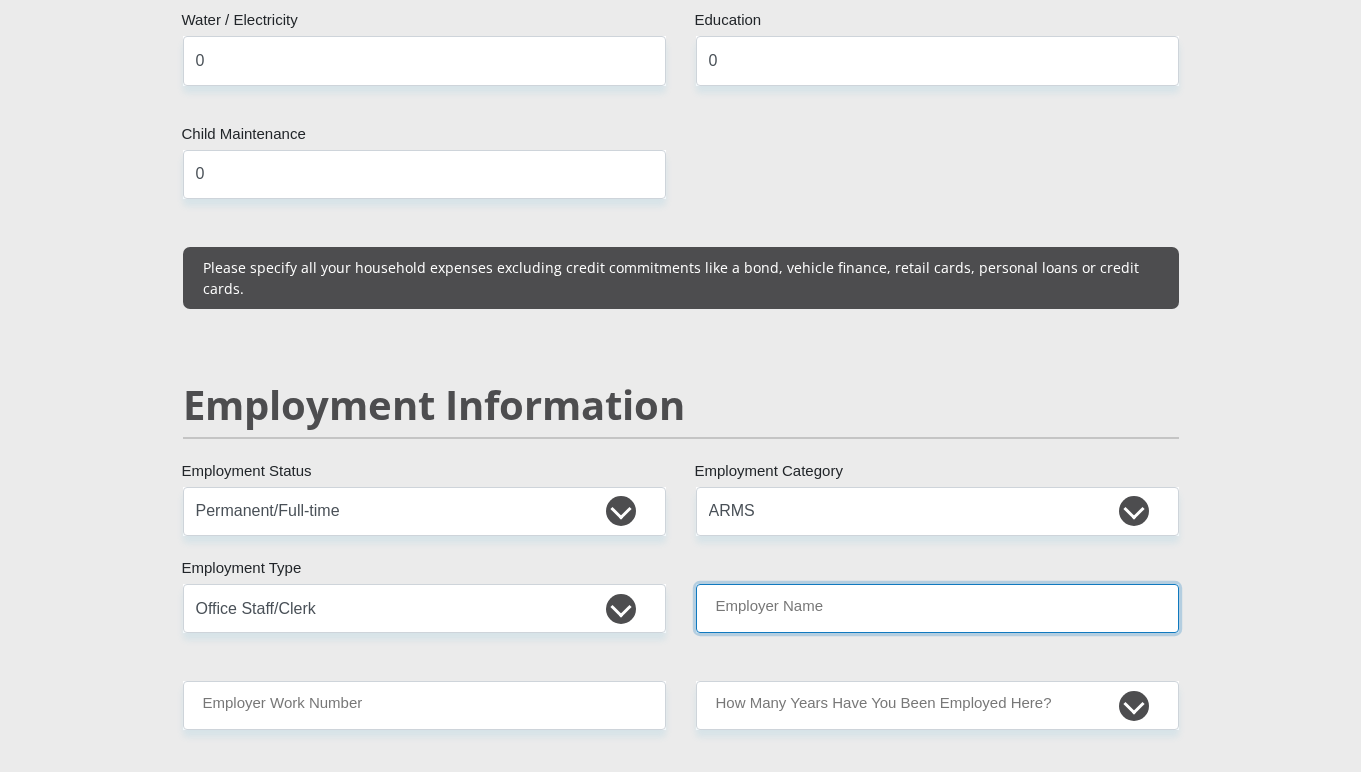 click on "Employer Name" at bounding box center [937, 608] 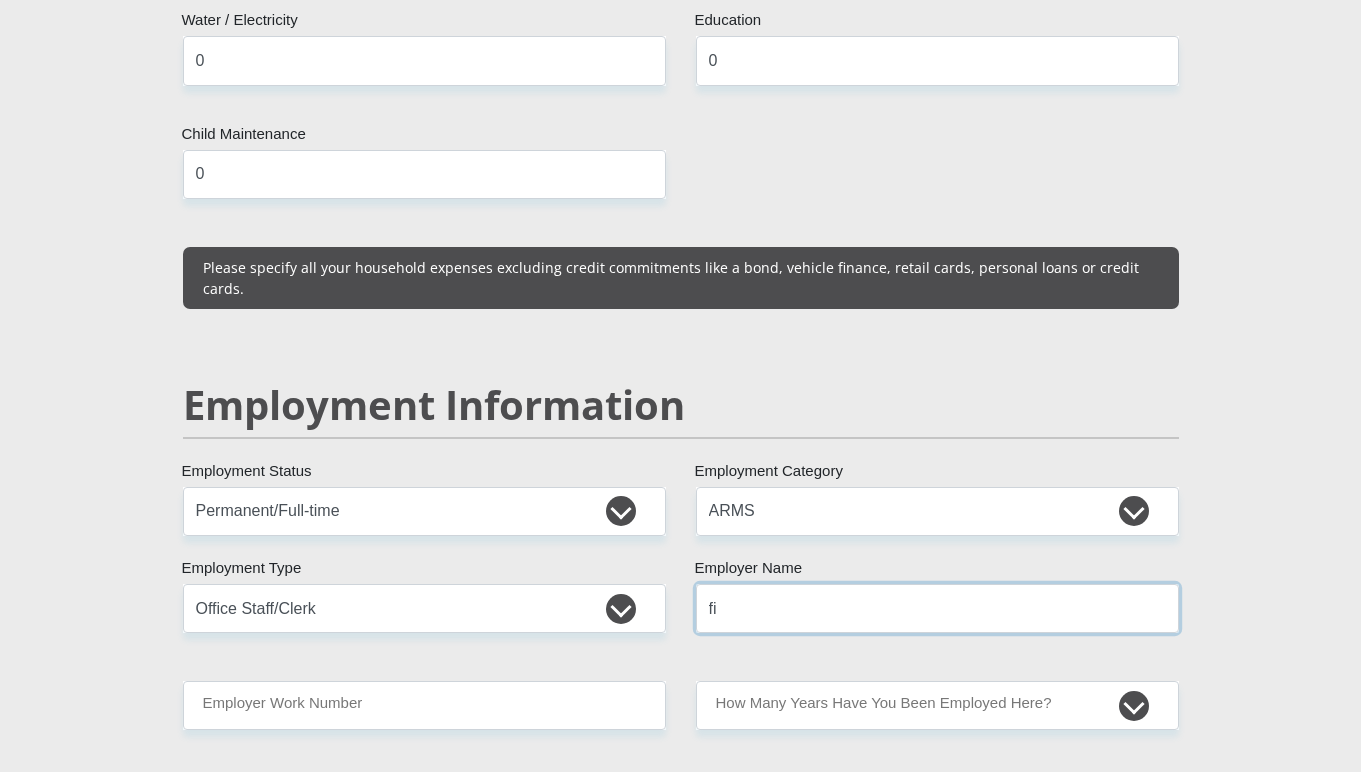 type on "f" 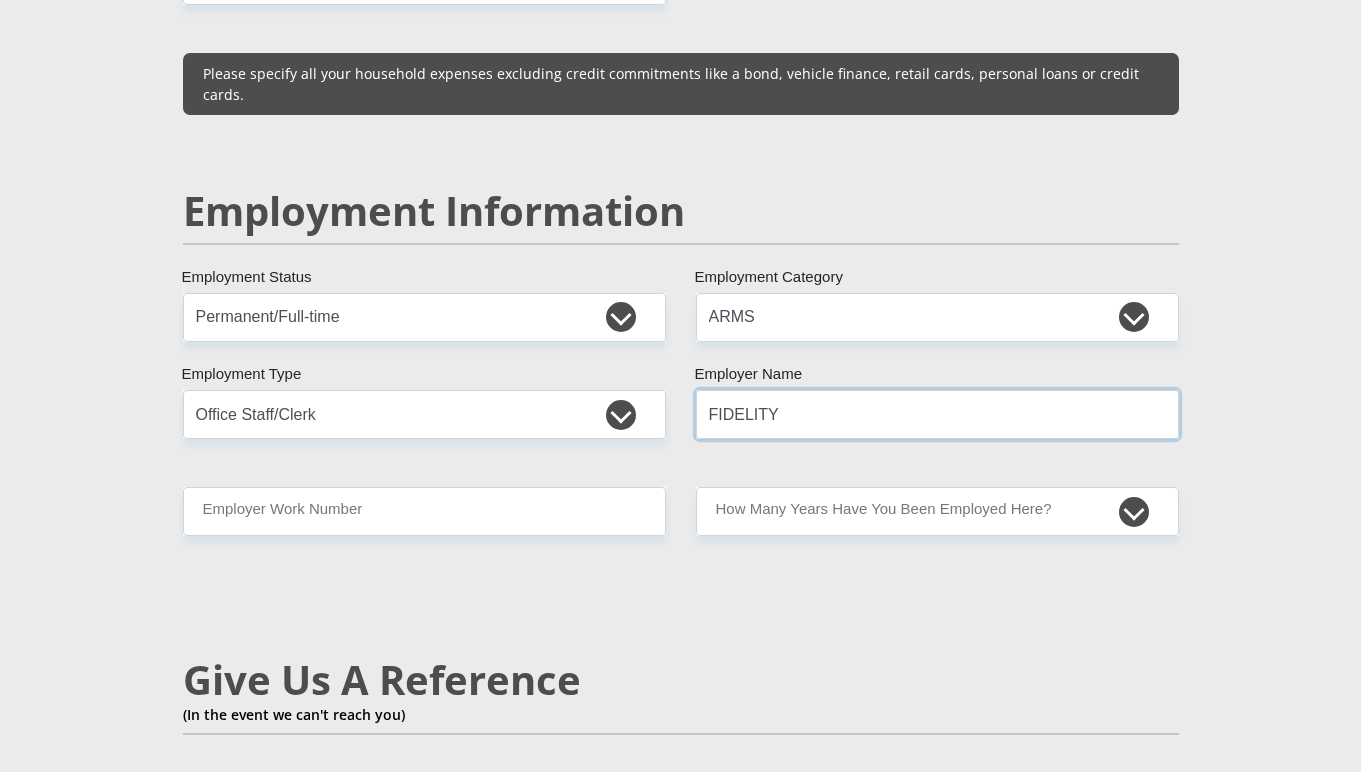 scroll, scrollTop: 2900, scrollLeft: 0, axis: vertical 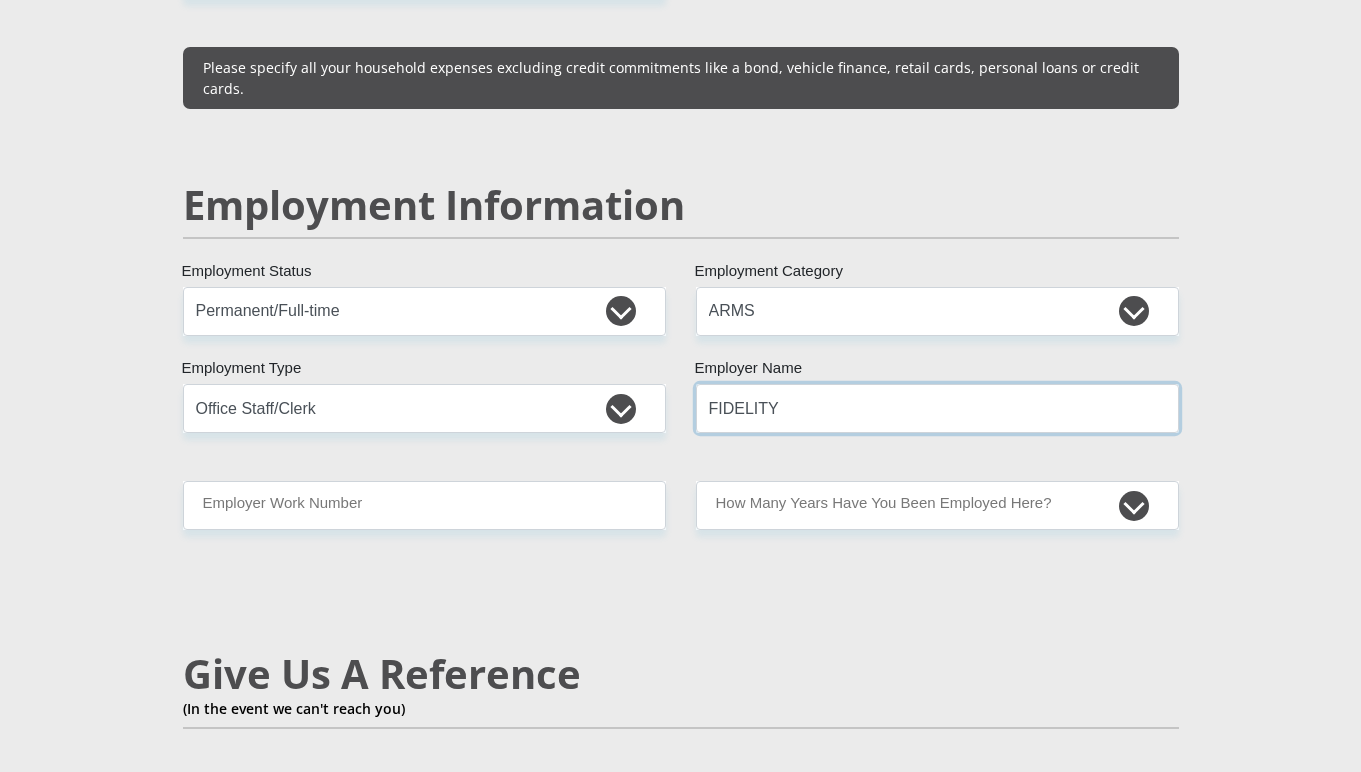 type on "FIDELITY" 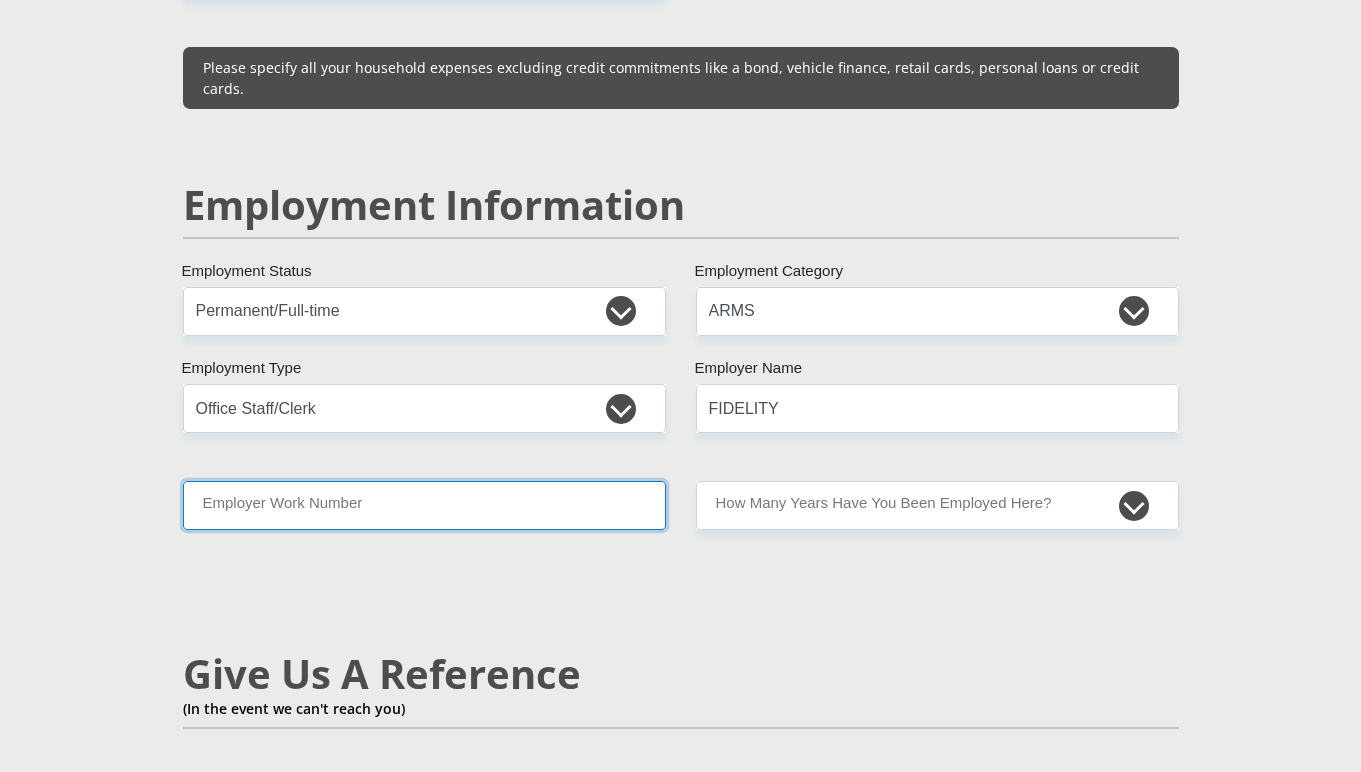 click on "Employer Work Number" at bounding box center (424, 505) 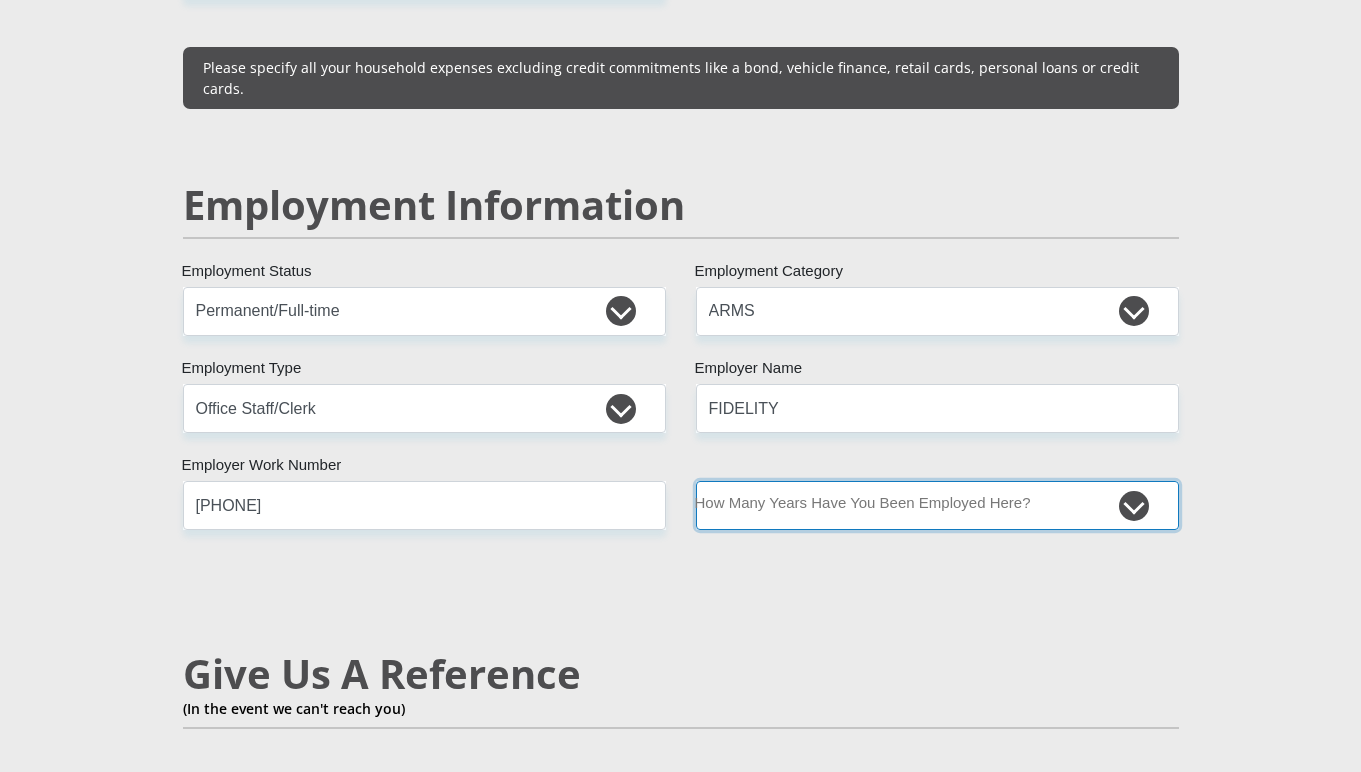 click on "less than 1 year
1-3 years
3-5 years
5+ years" at bounding box center (937, 505) 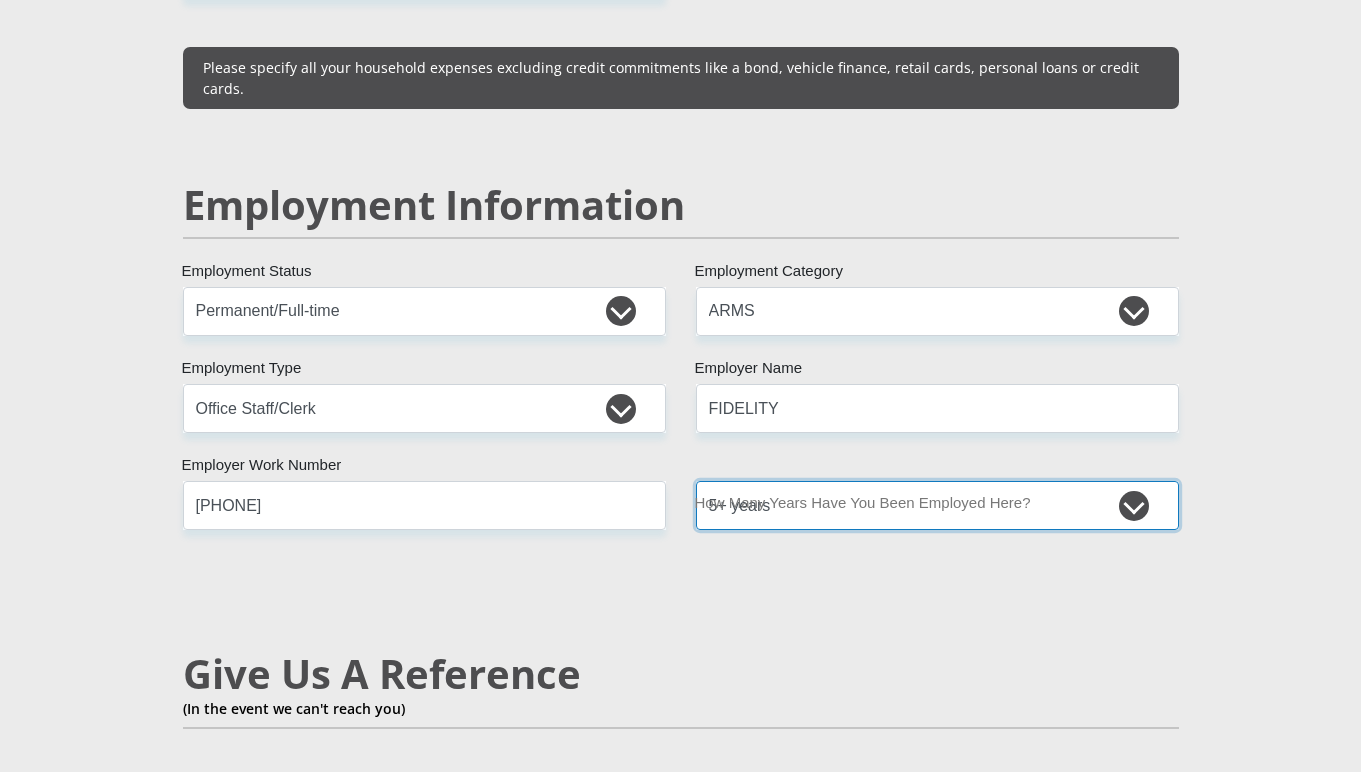 click on "less than 1 year
1-3 years
3-5 years
5+ years" at bounding box center [937, 505] 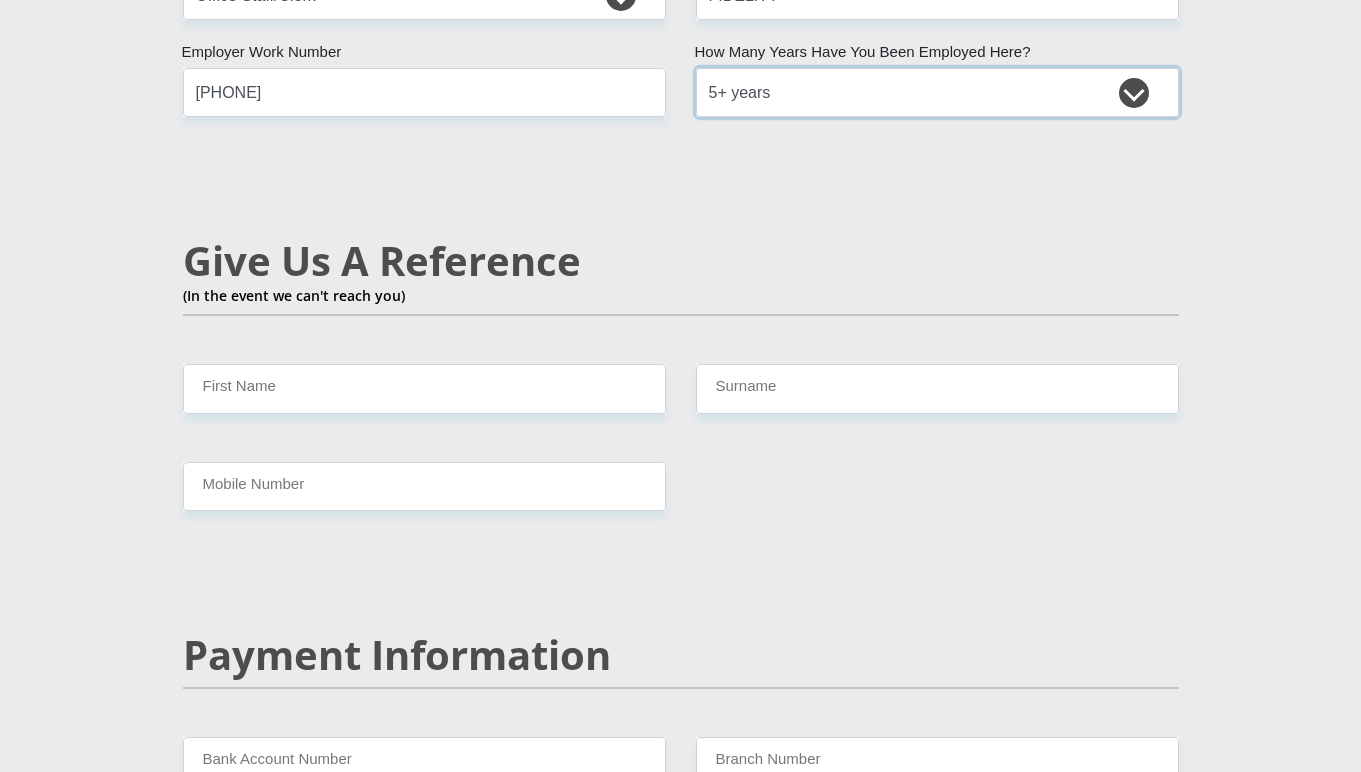 scroll, scrollTop: 3400, scrollLeft: 0, axis: vertical 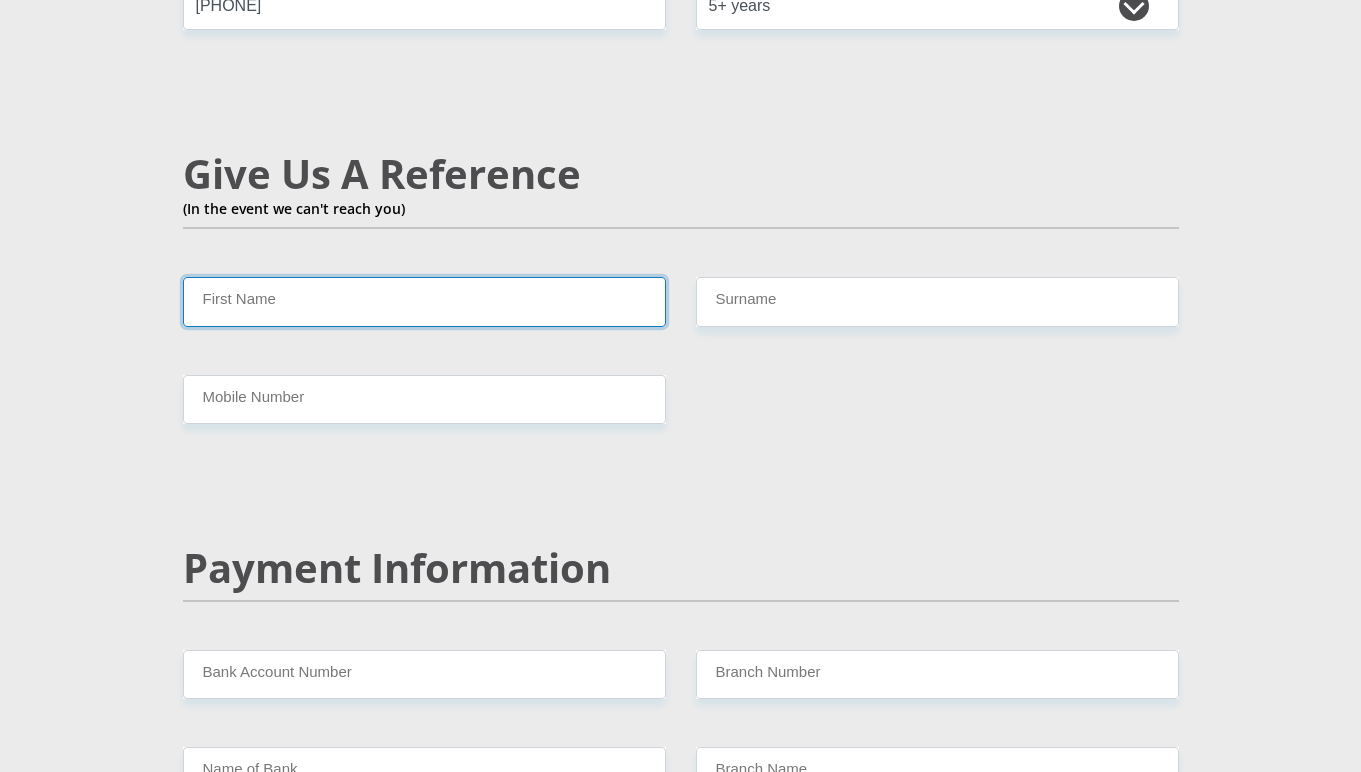 click on "First Name" at bounding box center [424, 301] 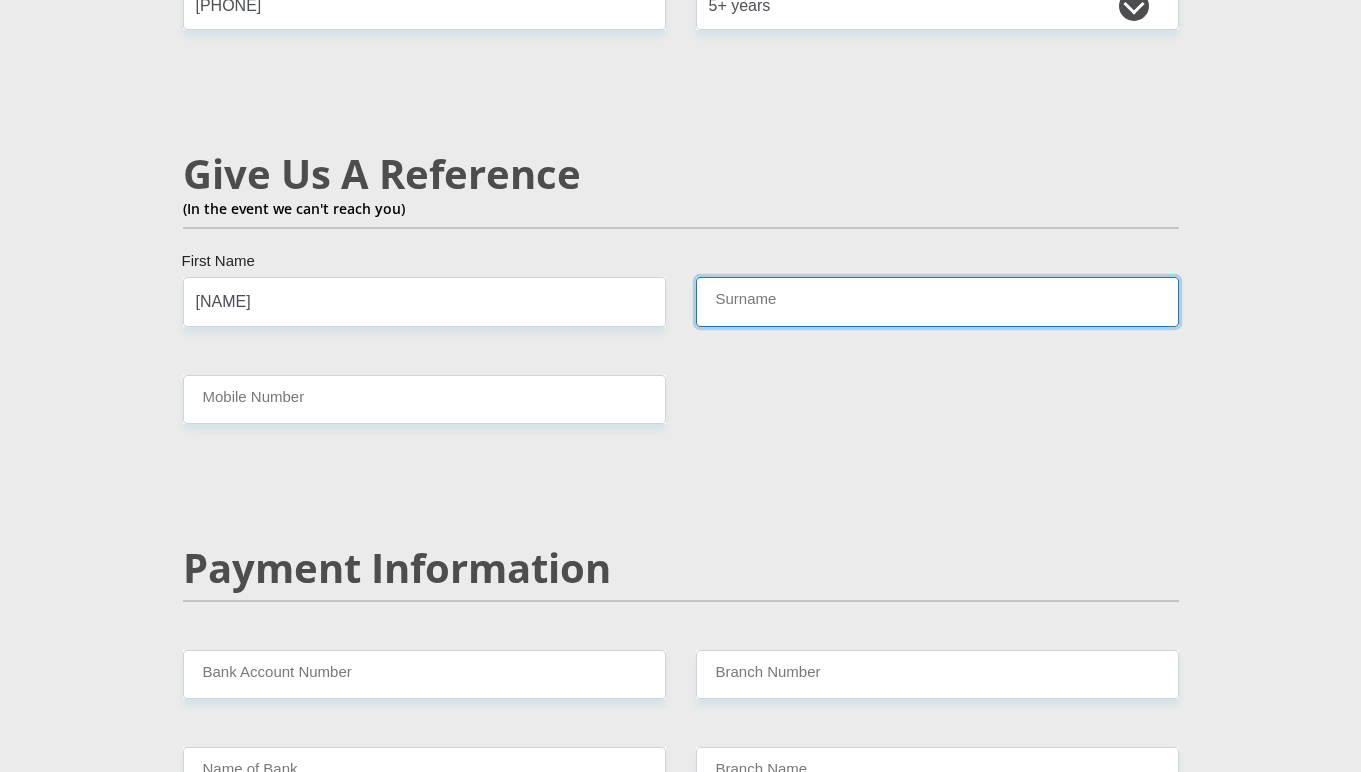 click on "Surname" at bounding box center [937, 301] 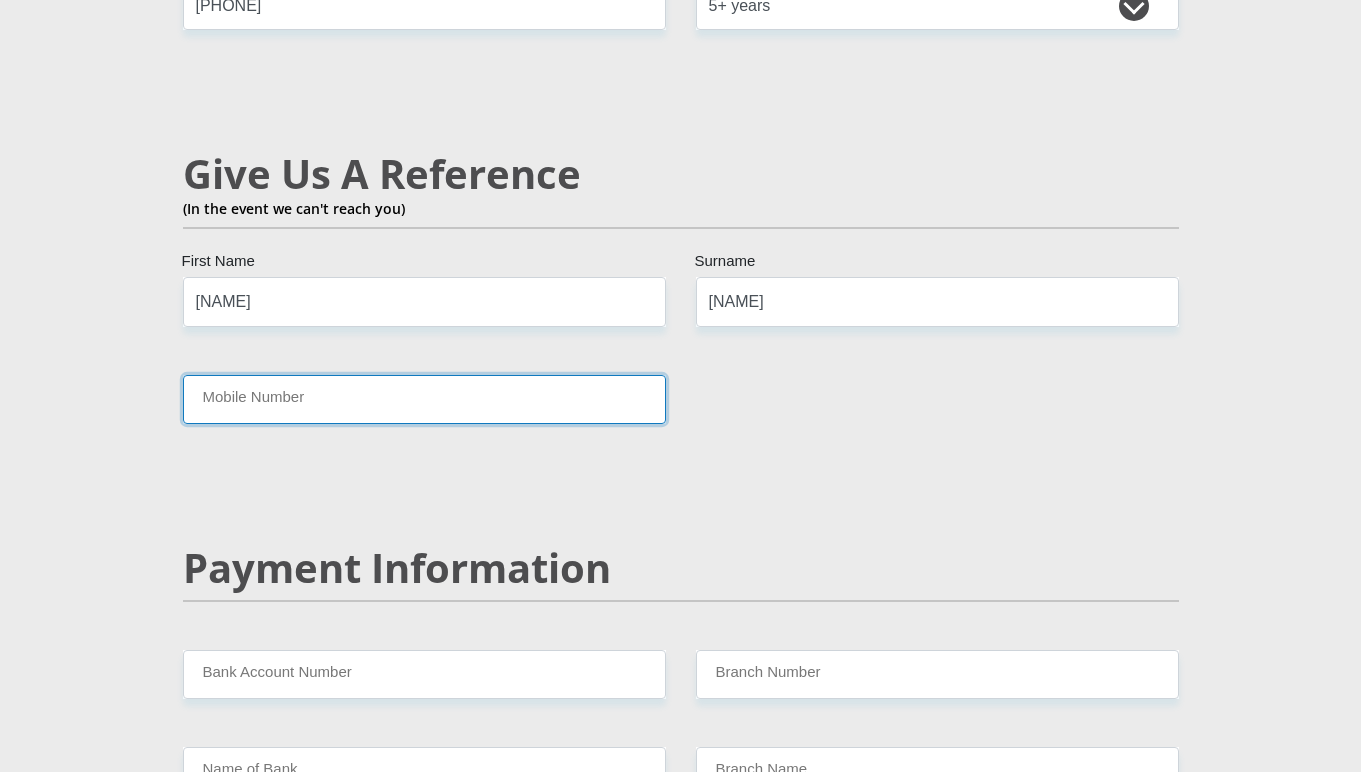 click on "Mobile Number" at bounding box center (424, 399) 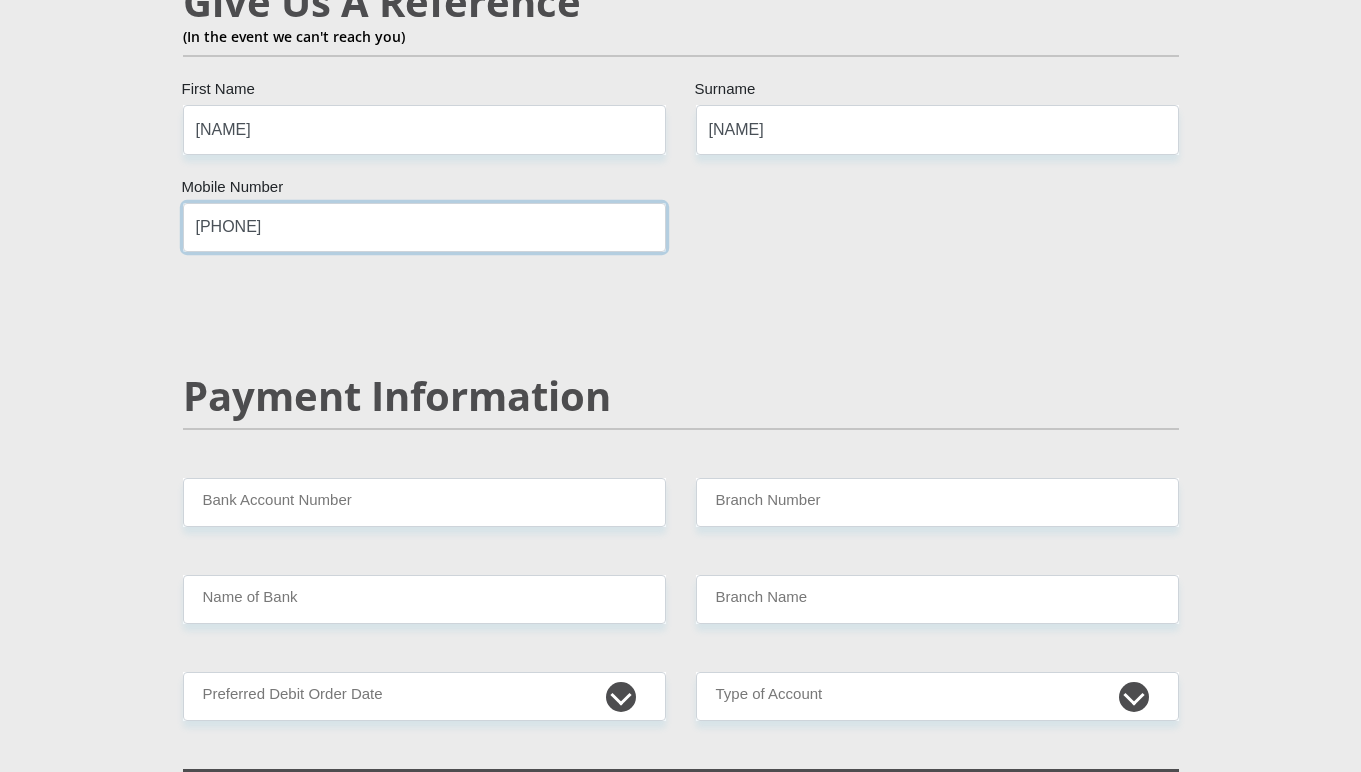 scroll, scrollTop: 3600, scrollLeft: 0, axis: vertical 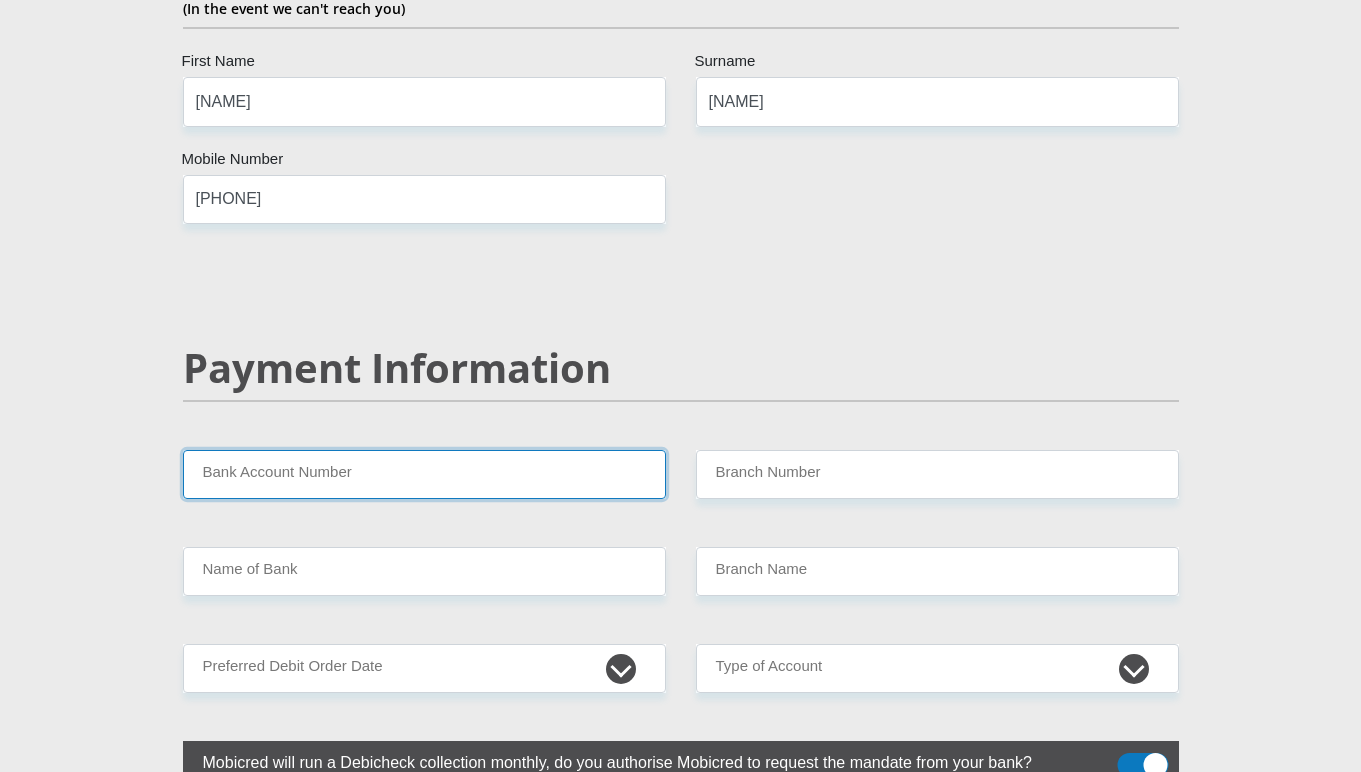 click on "Bank Account Number" at bounding box center (424, 474) 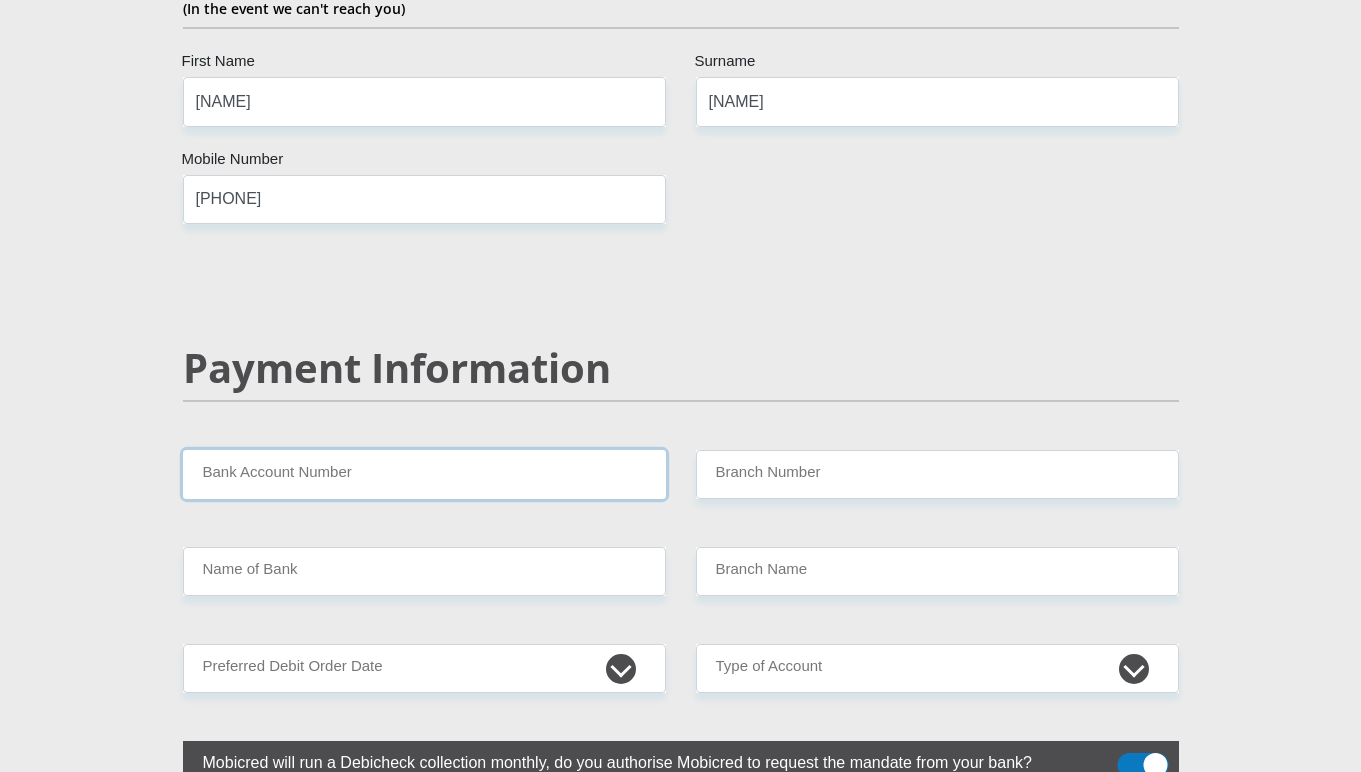 click on "Bank Account Number" at bounding box center [424, 474] 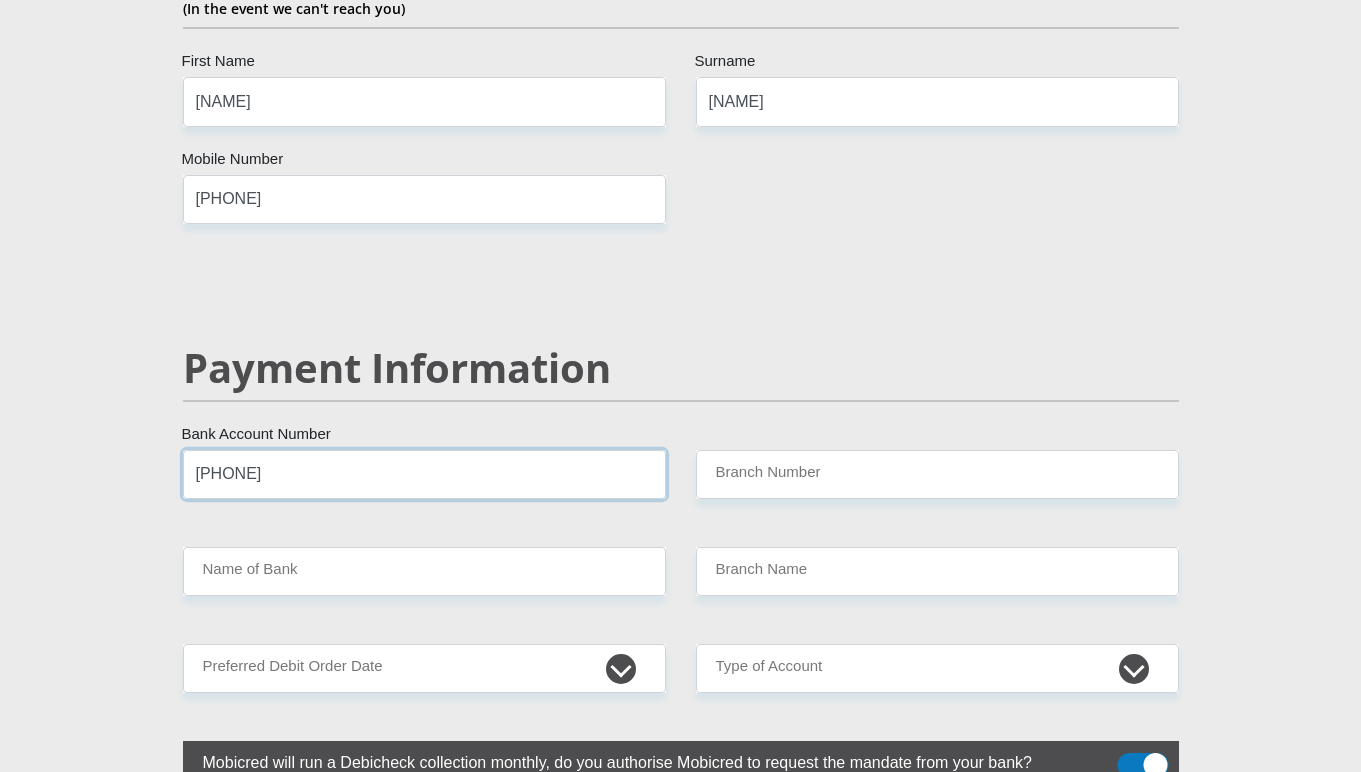 type on "2282502236" 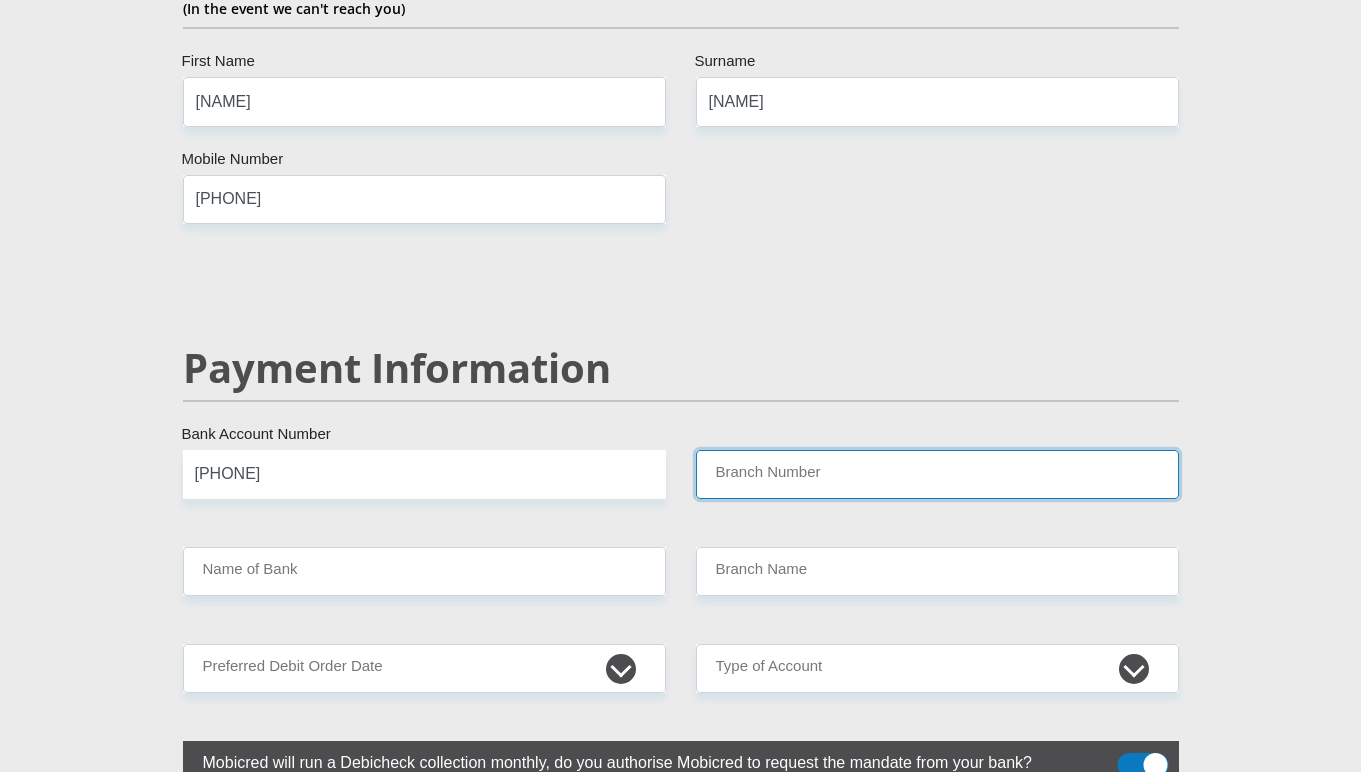click on "Branch Number" at bounding box center [937, 474] 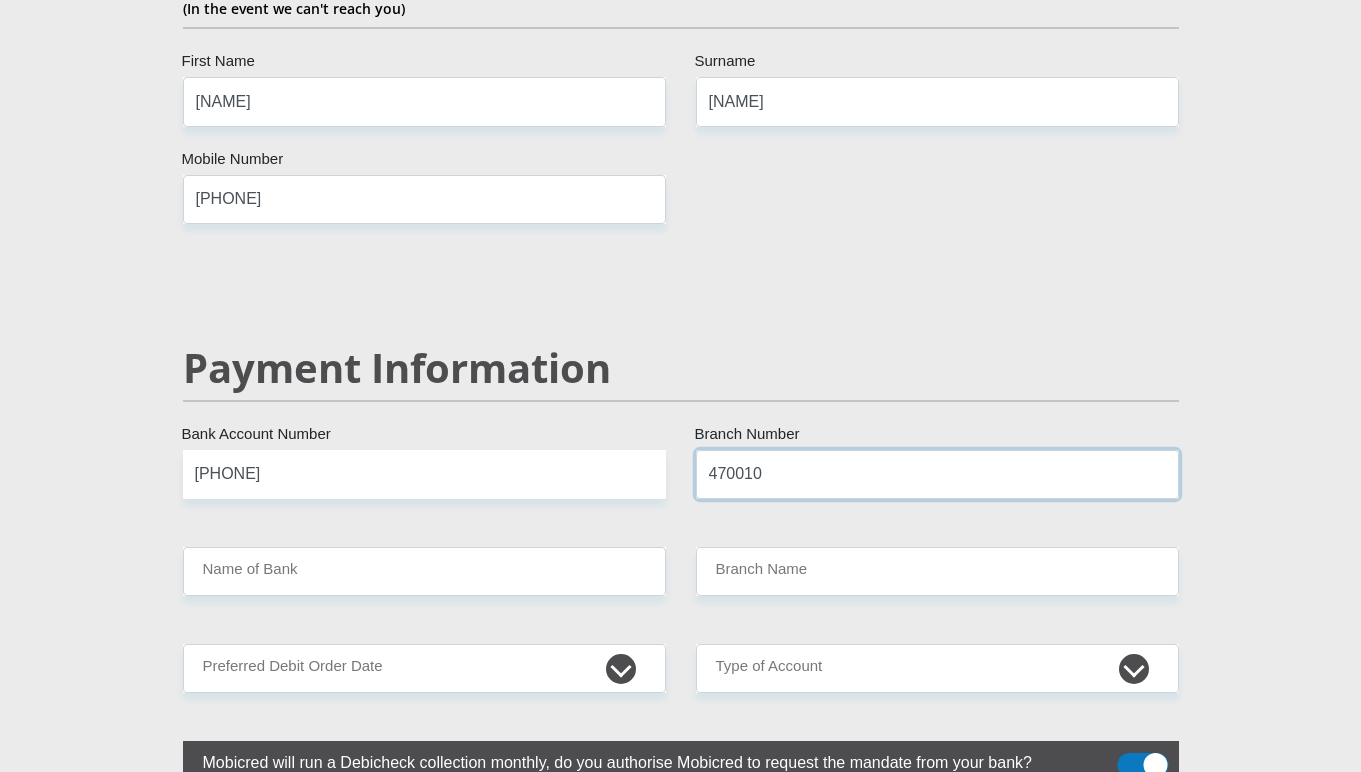 type on "470010" 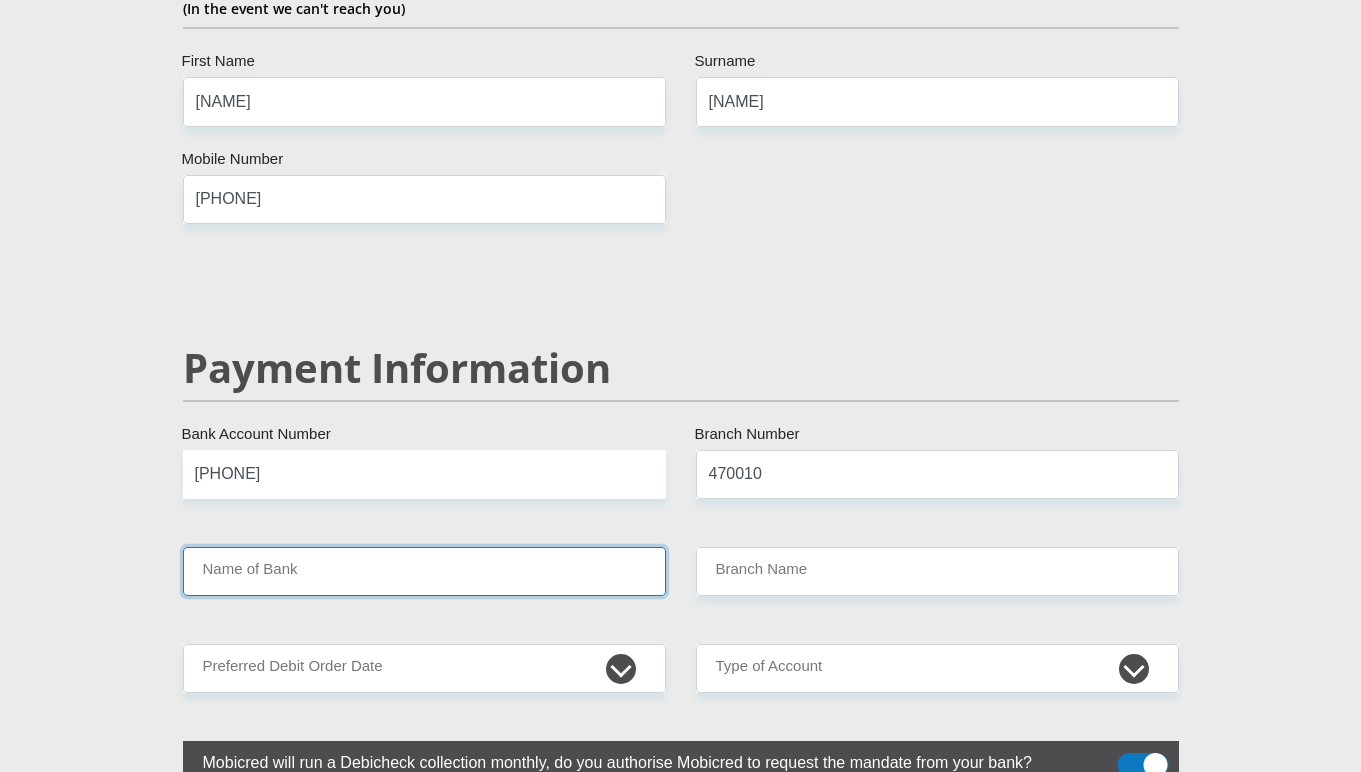 click on "Name of Bank" at bounding box center (424, 571) 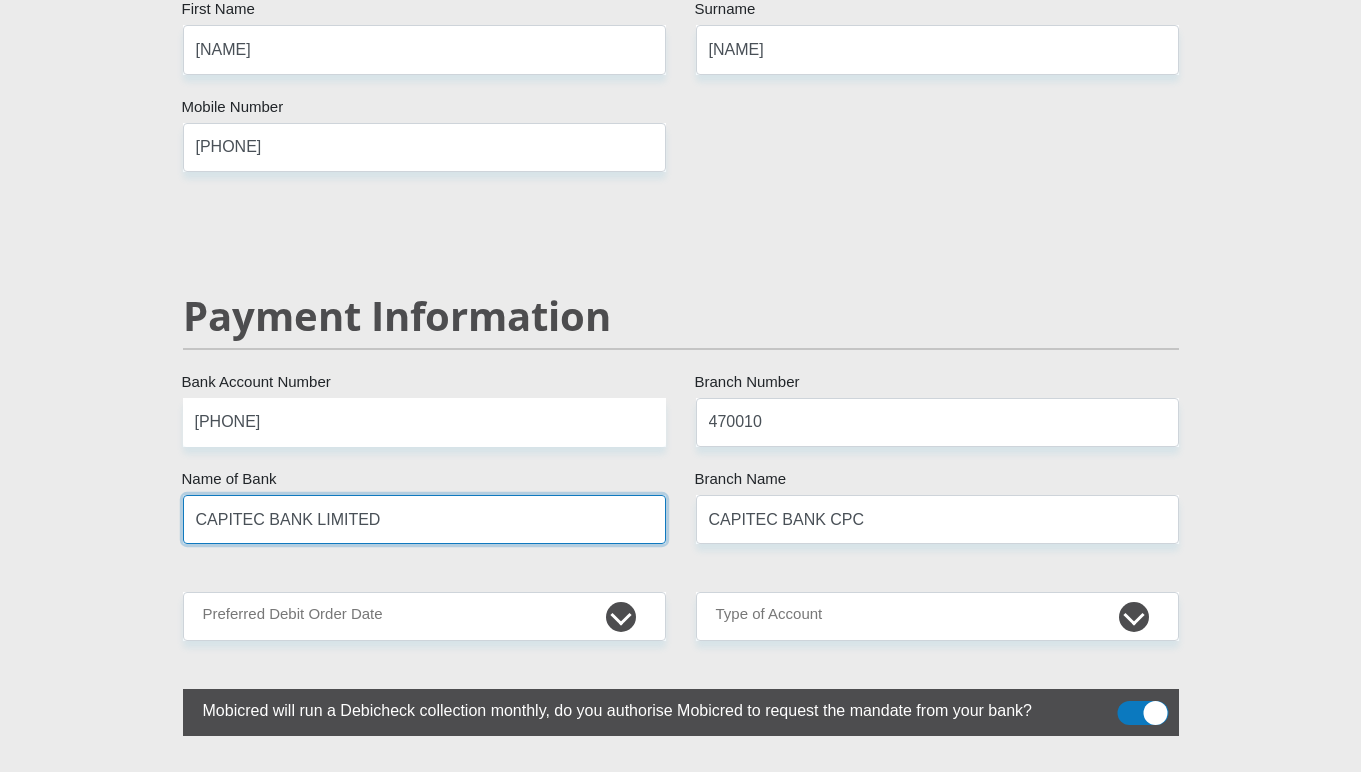 scroll, scrollTop: 3700, scrollLeft: 0, axis: vertical 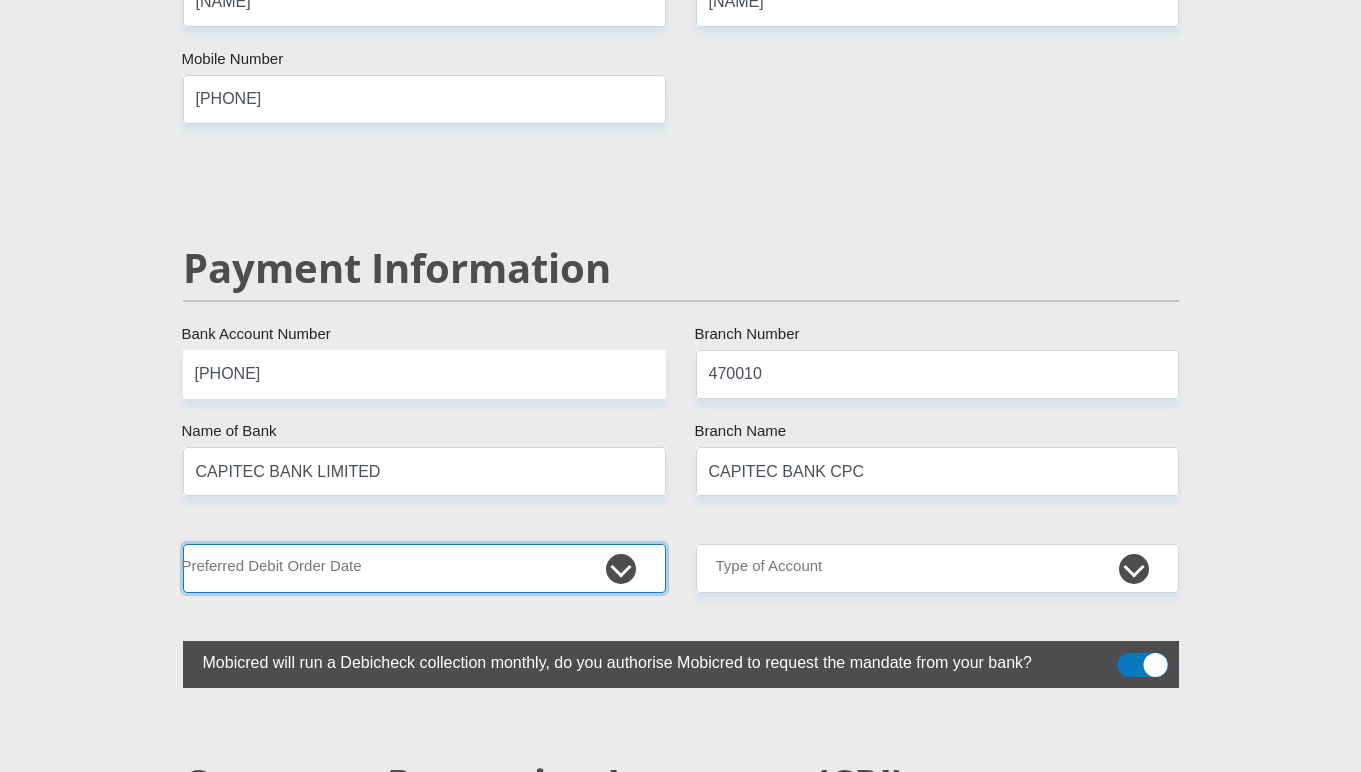 click on "1st
2nd
3rd
4th
5th
7th
18th
19th
20th
21st
22nd
23rd
24th
25th
26th
27th
28th
29th
30th" at bounding box center (424, 568) 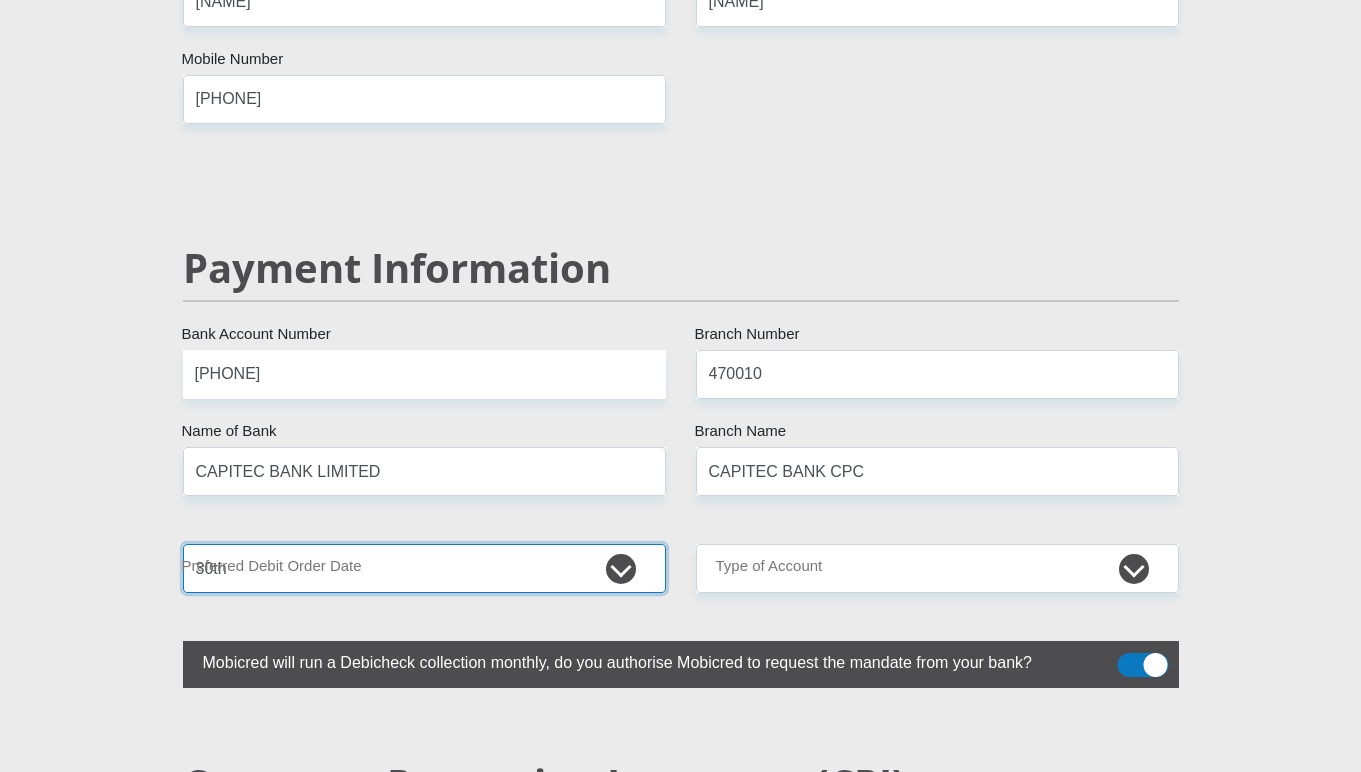 click on "1st
2nd
3rd
4th
5th
7th
18th
19th
20th
21st
22nd
23rd
24th
25th
26th
27th
28th
29th
30th" at bounding box center (424, 568) 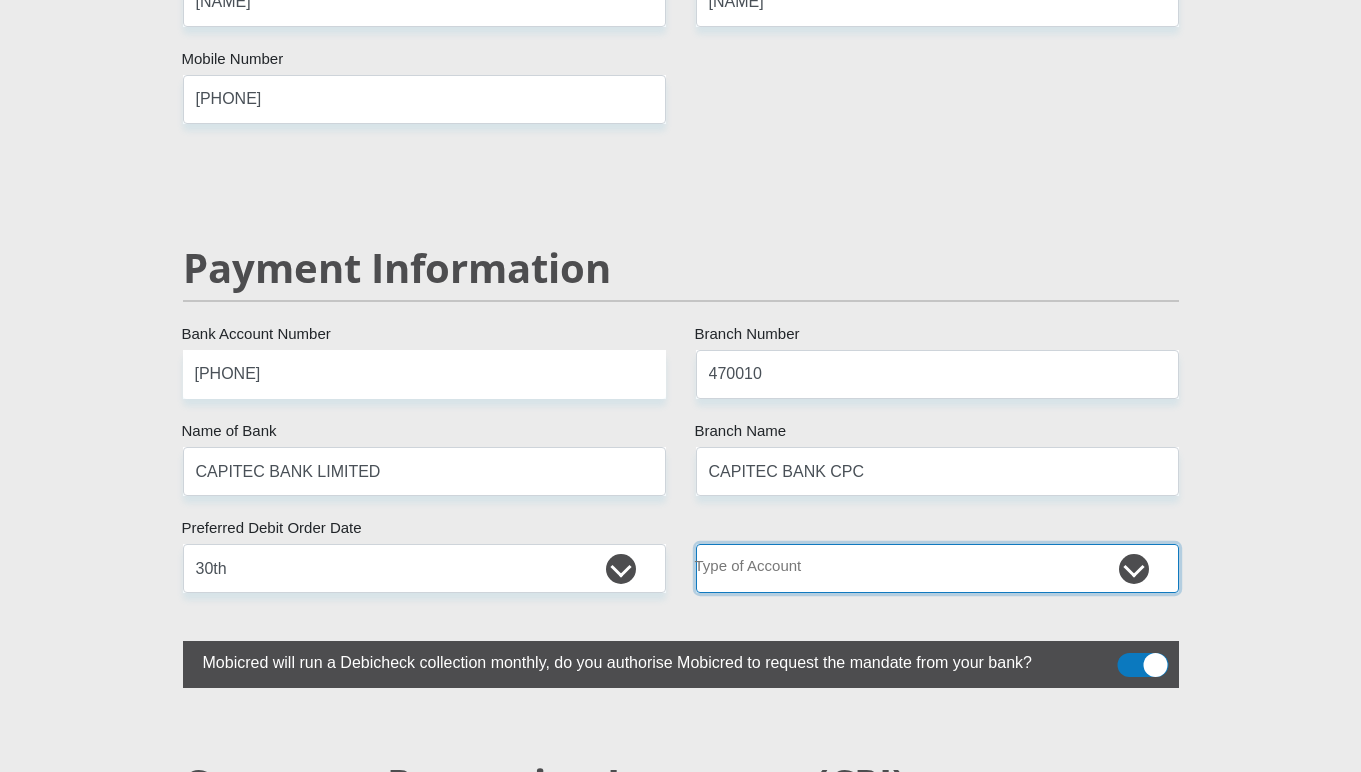 click on "Cheque
Savings" at bounding box center [937, 568] 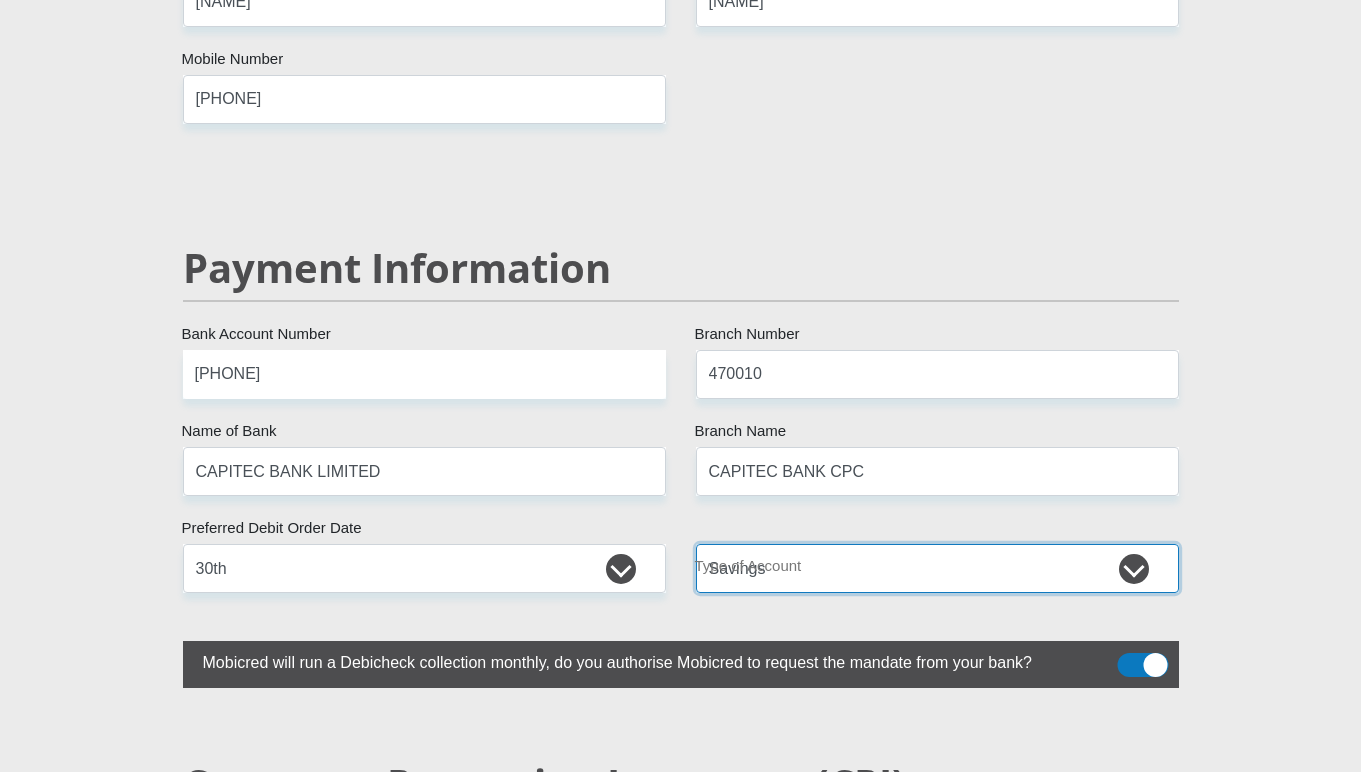 click on "Cheque
Savings" at bounding box center (937, 568) 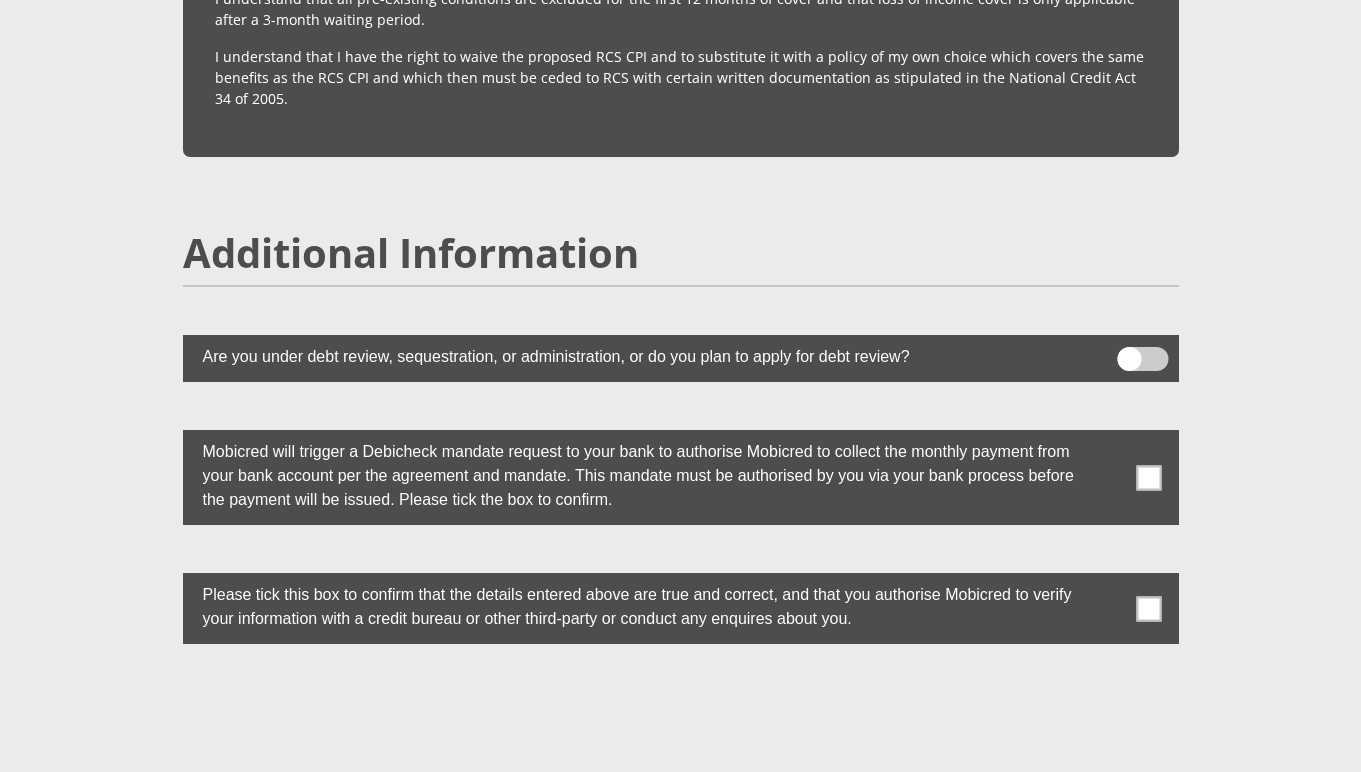 scroll, scrollTop: 5300, scrollLeft: 0, axis: vertical 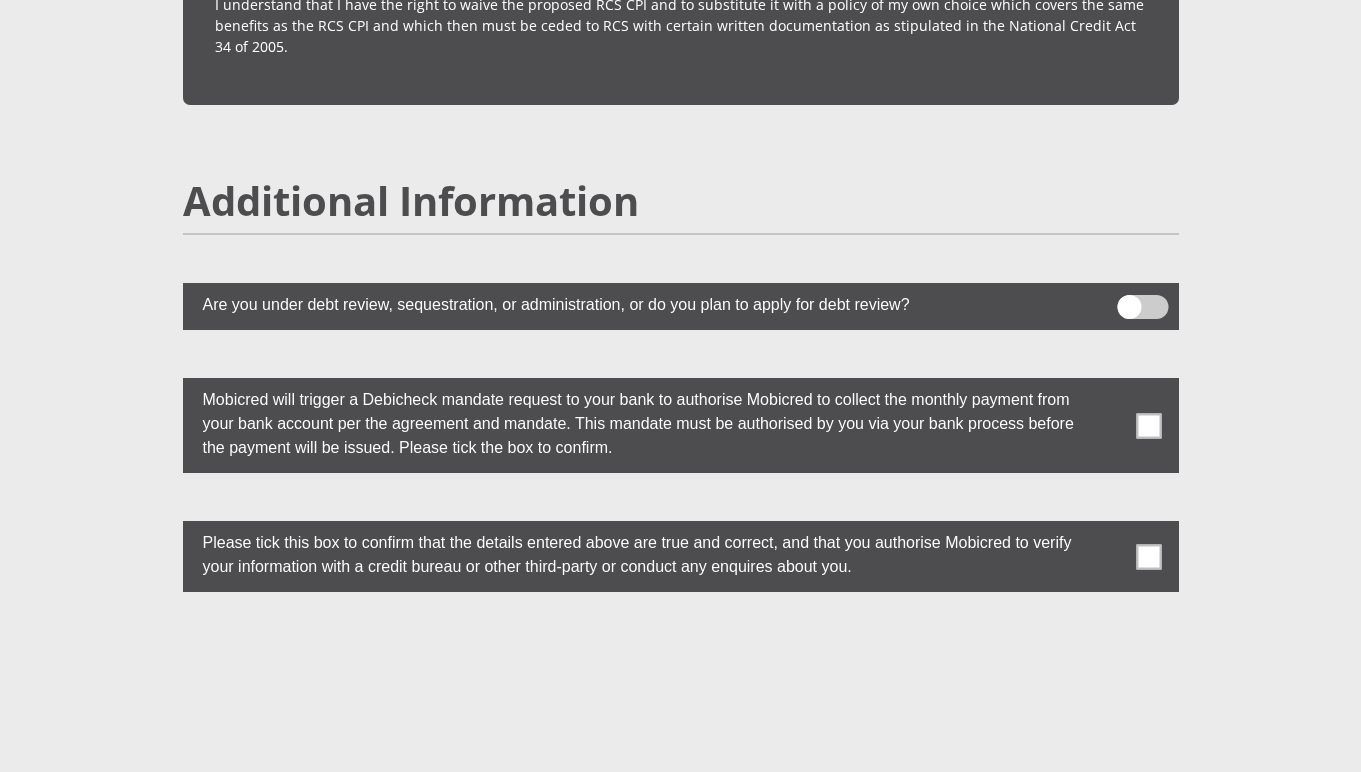 click at bounding box center (1148, 425) 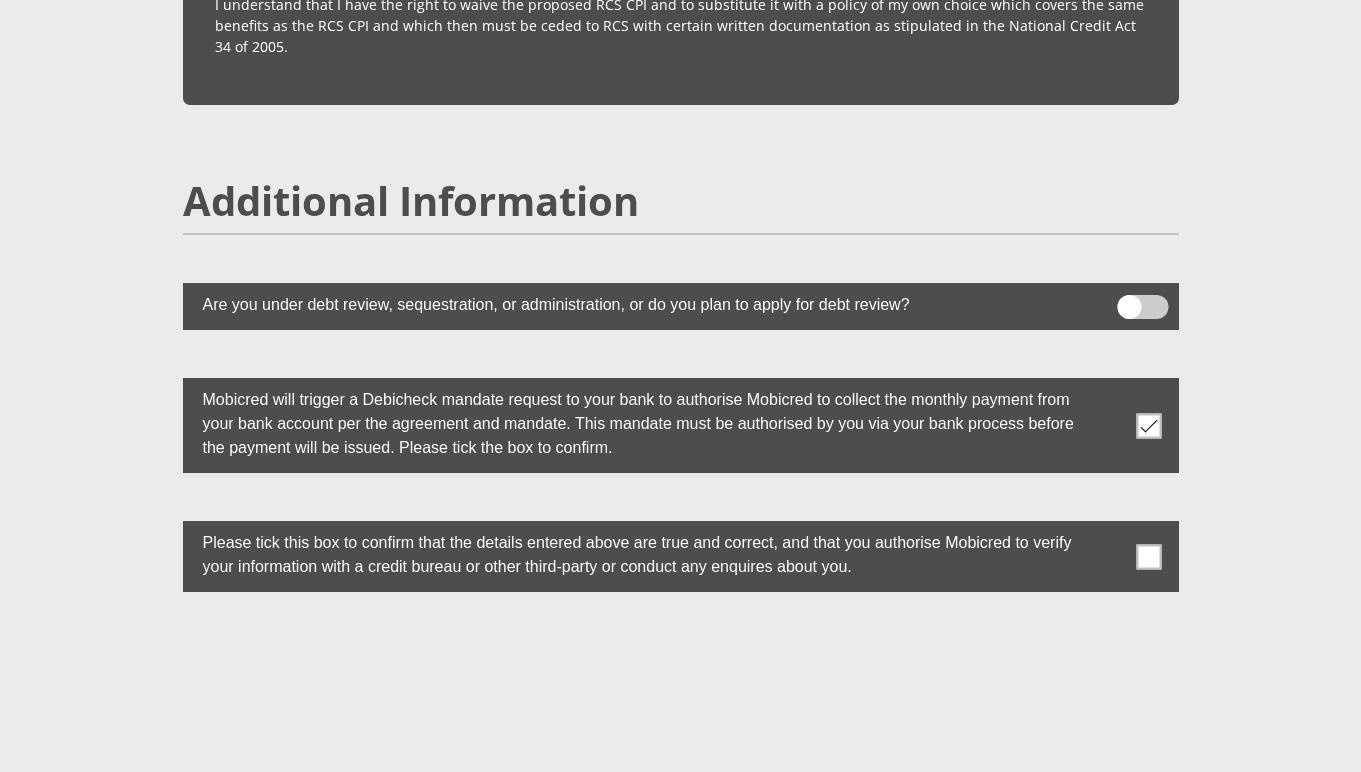 click at bounding box center (1148, 556) 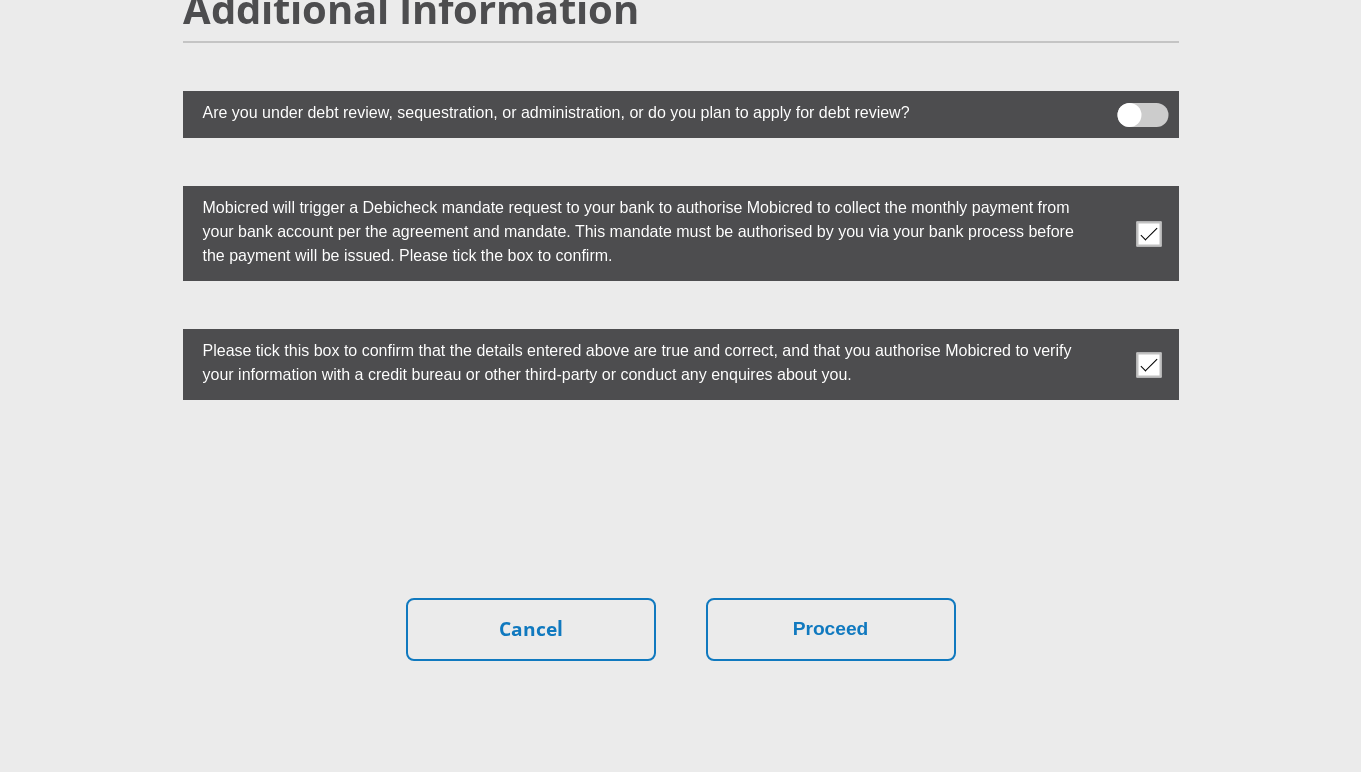 scroll, scrollTop: 5500, scrollLeft: 0, axis: vertical 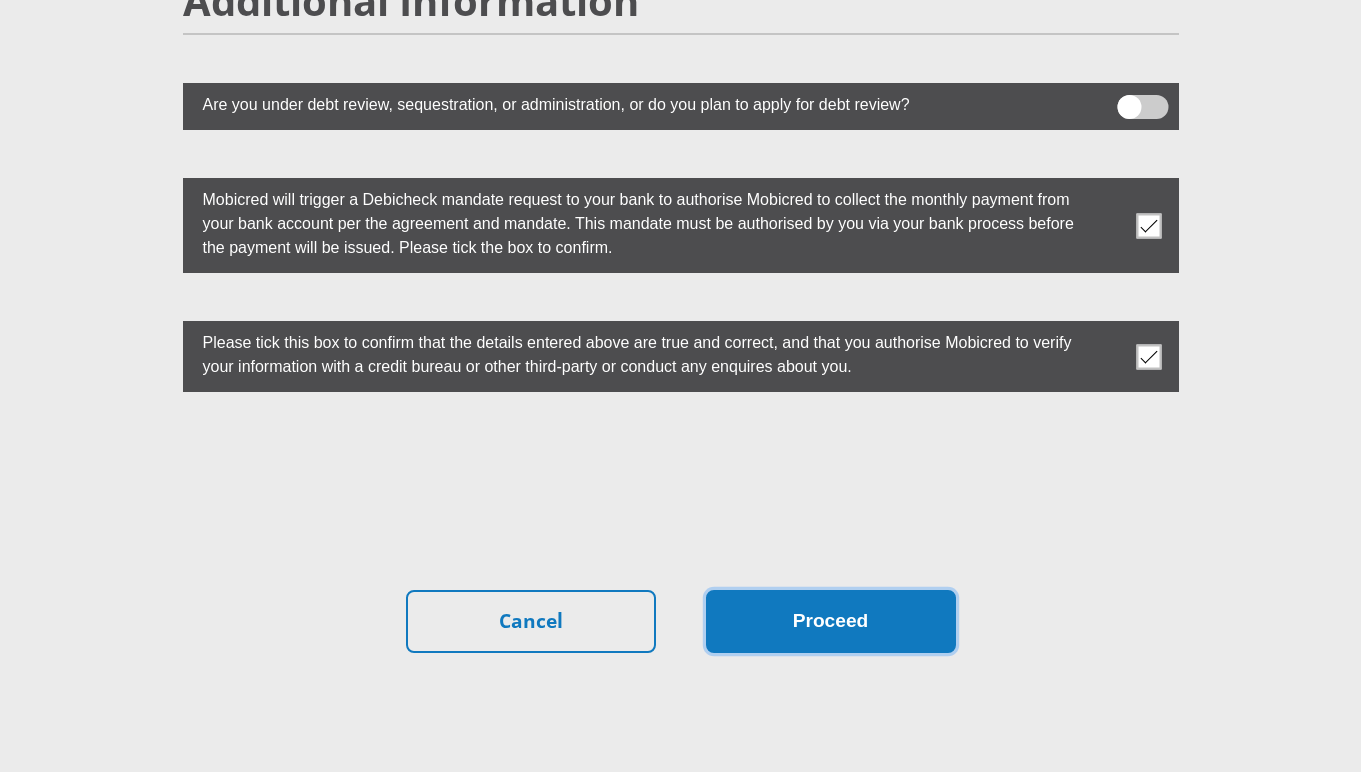 click on "Proceed" at bounding box center [831, 621] 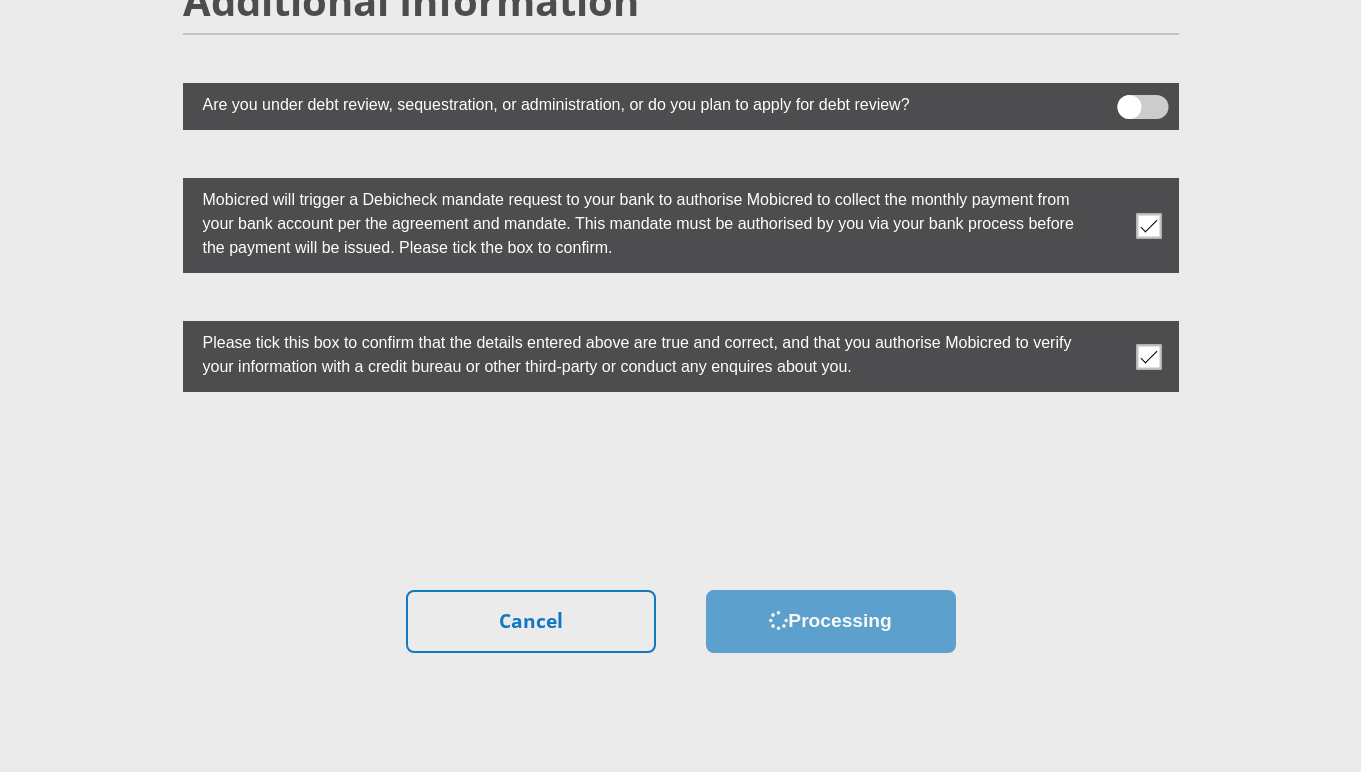scroll, scrollTop: 0, scrollLeft: 0, axis: both 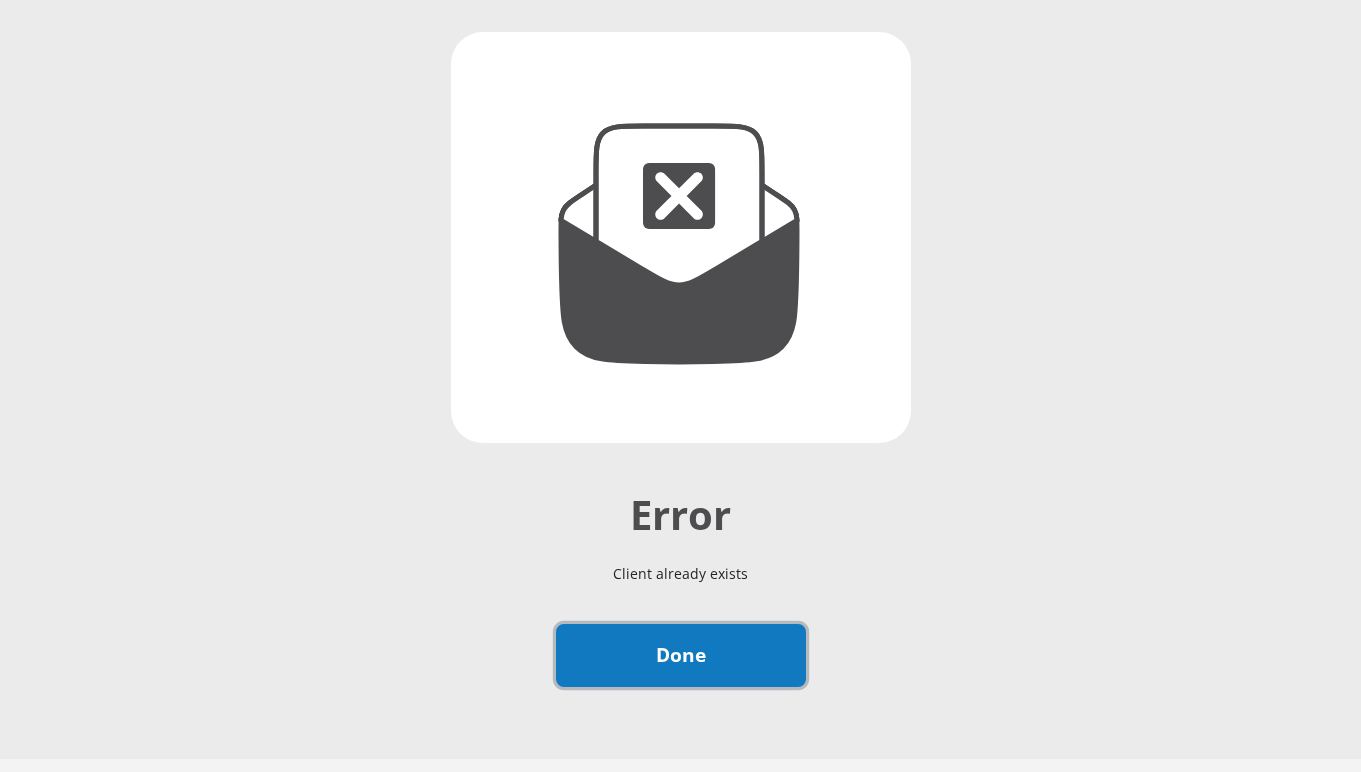 click on "Done" at bounding box center [681, 655] 